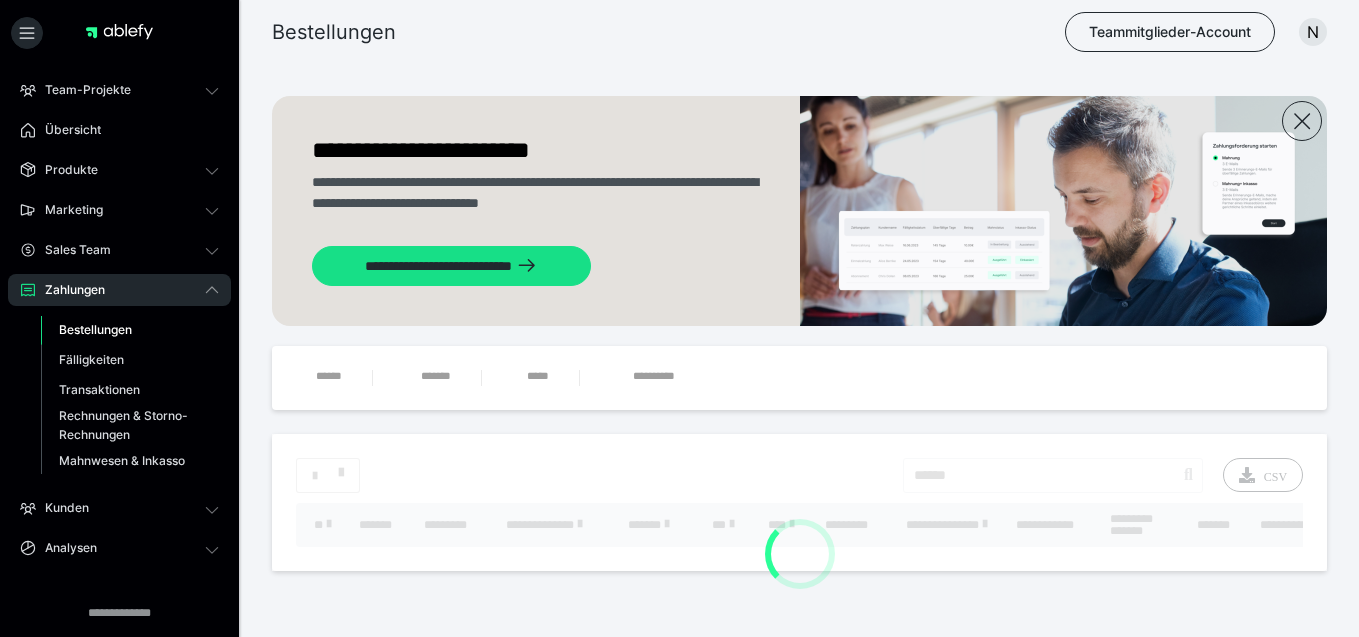 scroll, scrollTop: 0, scrollLeft: 0, axis: both 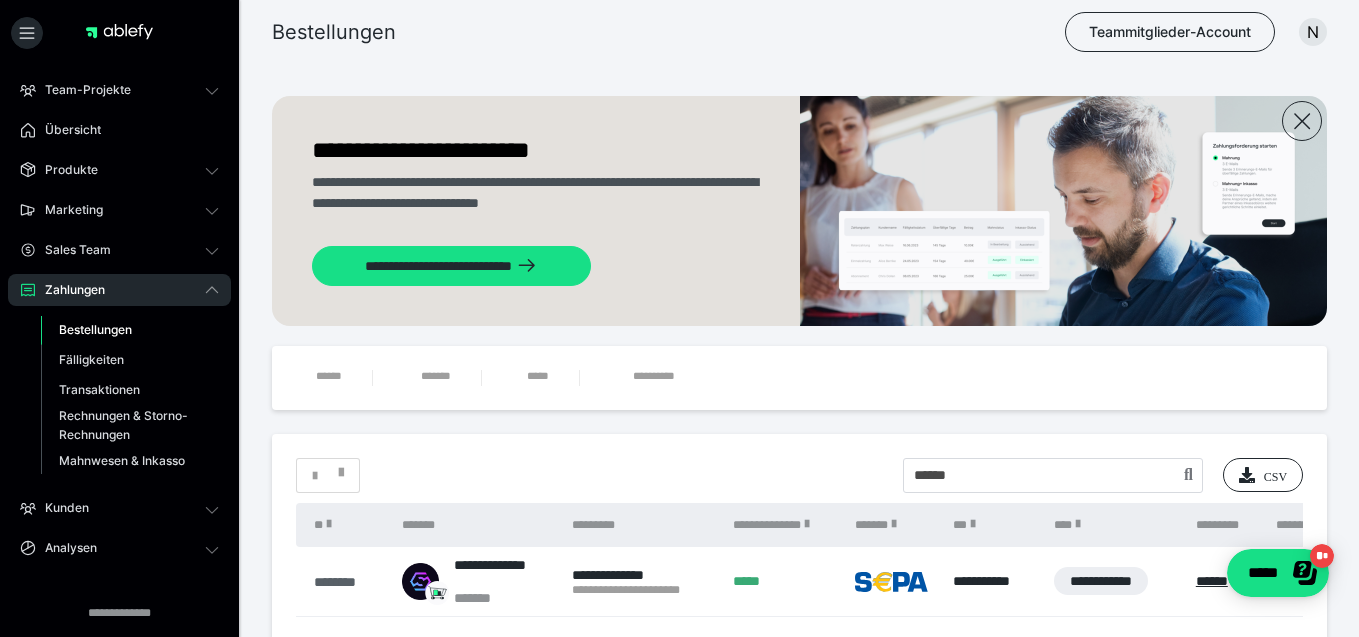 click on "********" at bounding box center (348, 582) 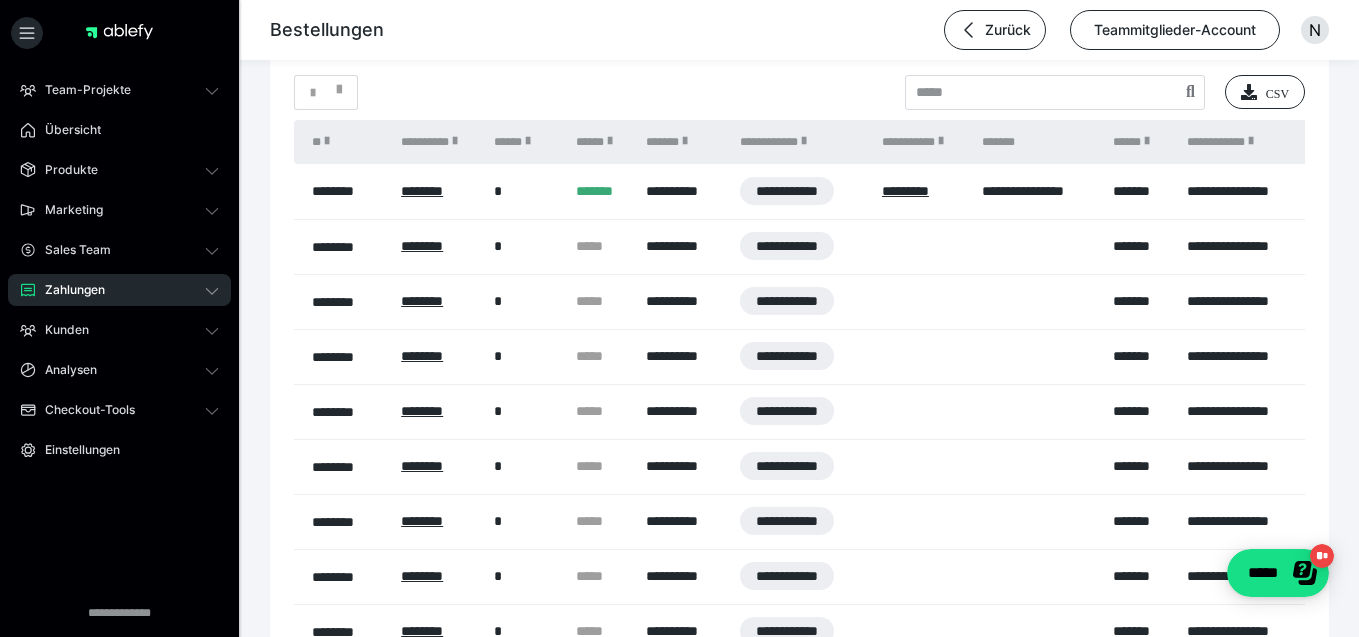 scroll, scrollTop: 1410, scrollLeft: 0, axis: vertical 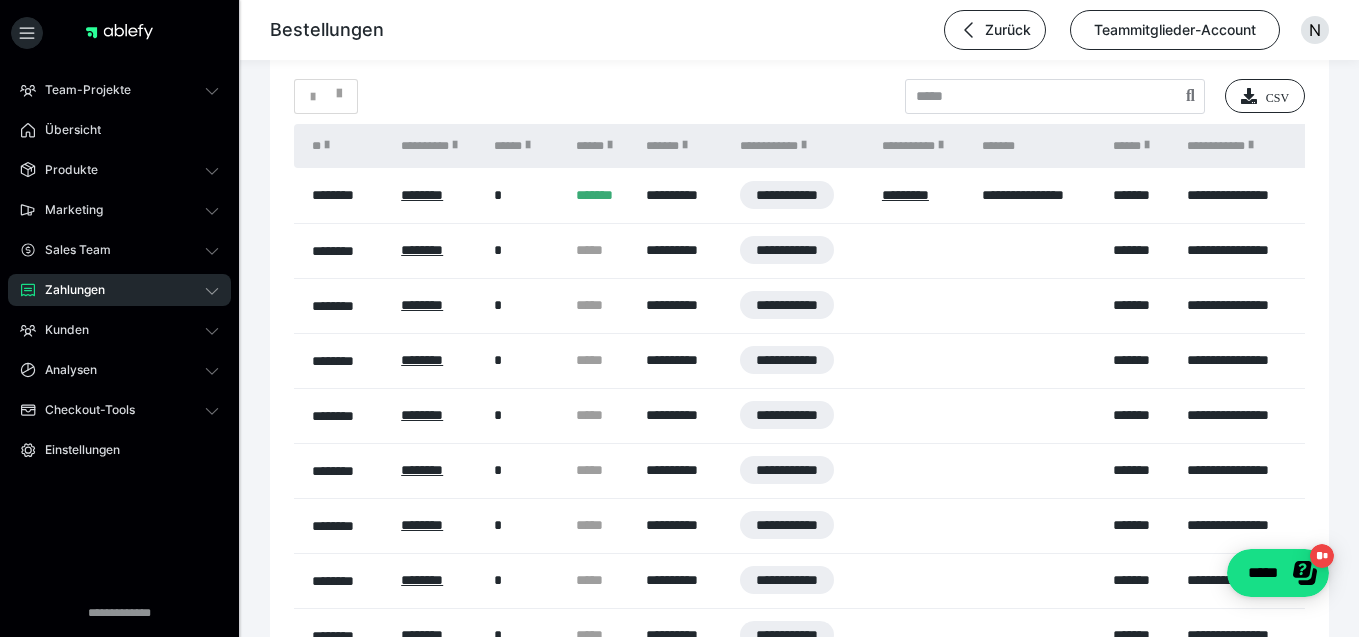 click on "Zahlungen" at bounding box center (119, 290) 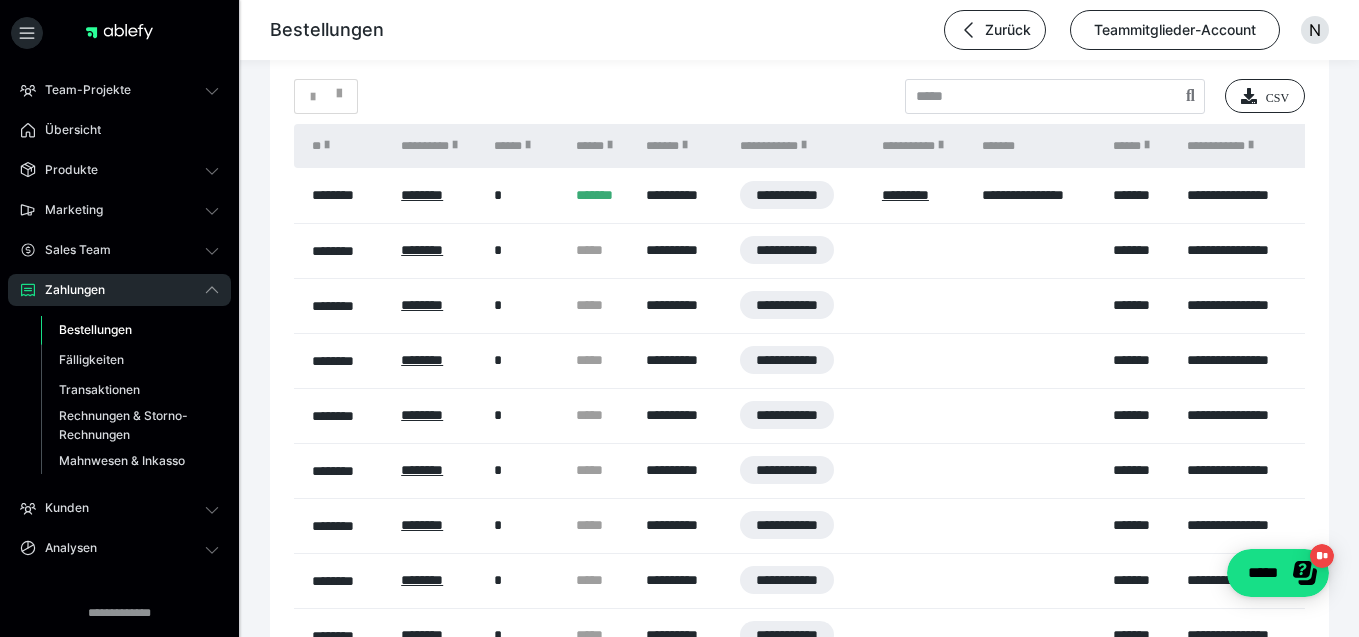 click on "Bestellungen" at bounding box center [95, 329] 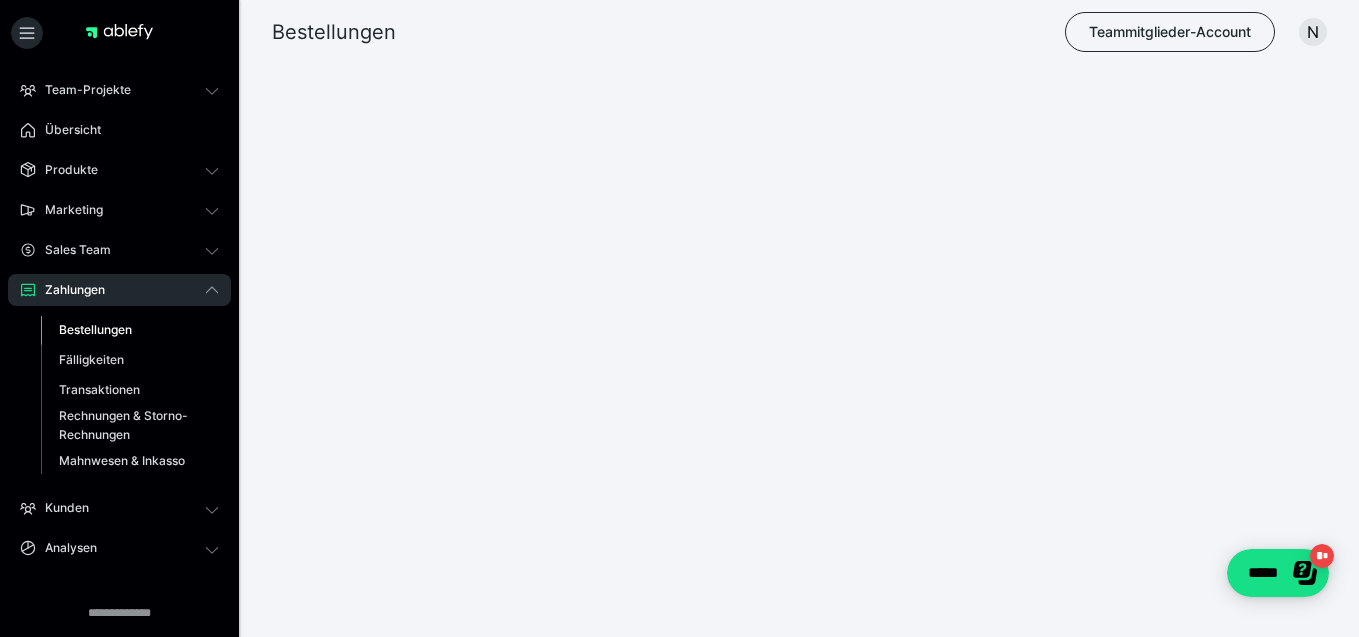 scroll, scrollTop: 0, scrollLeft: 0, axis: both 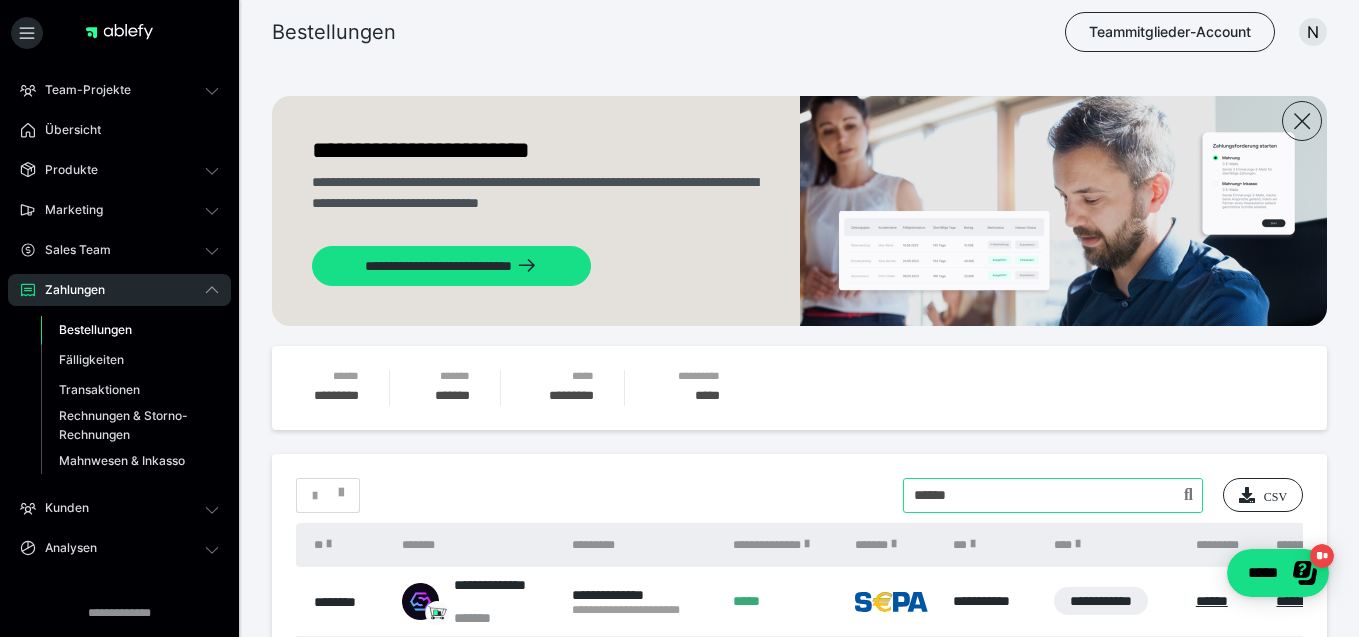 click at bounding box center [1053, 495] 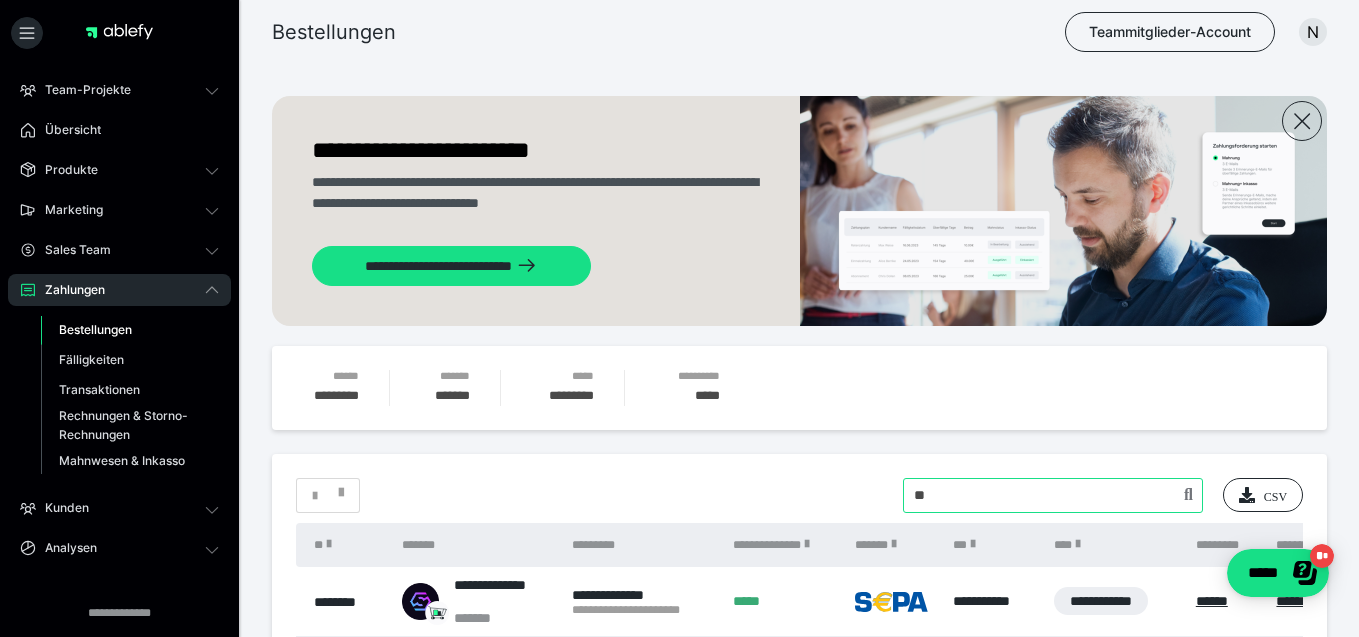 type on "*" 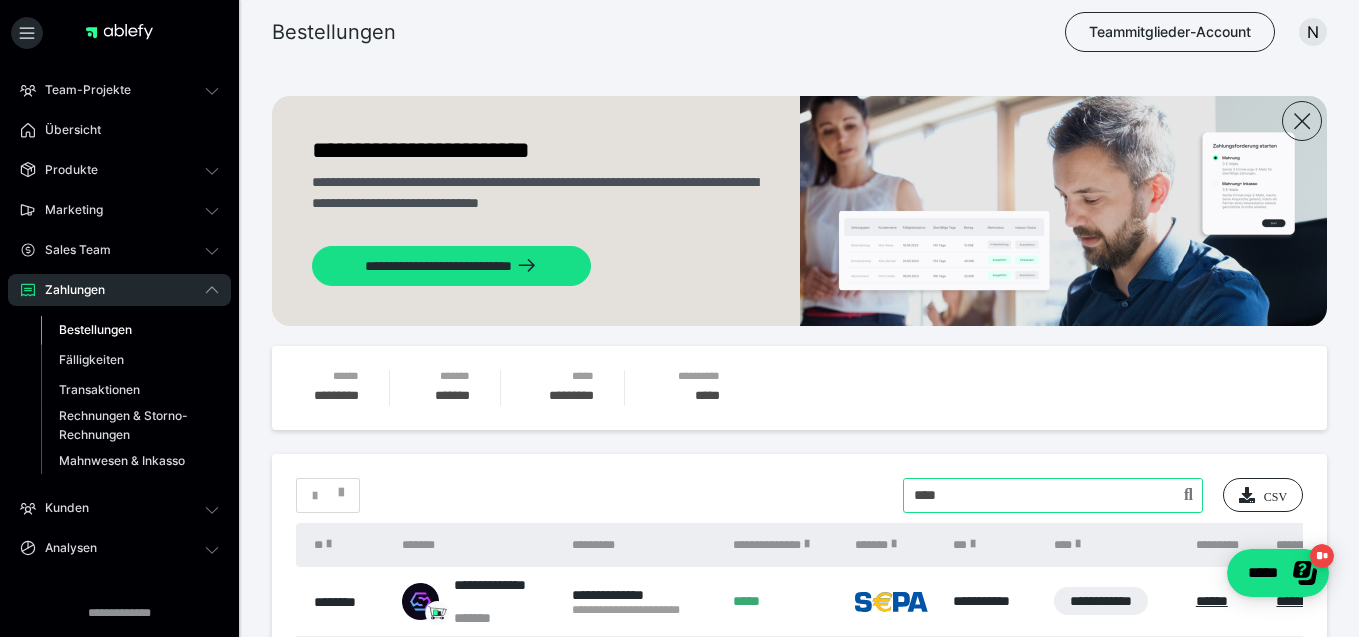 type on "****" 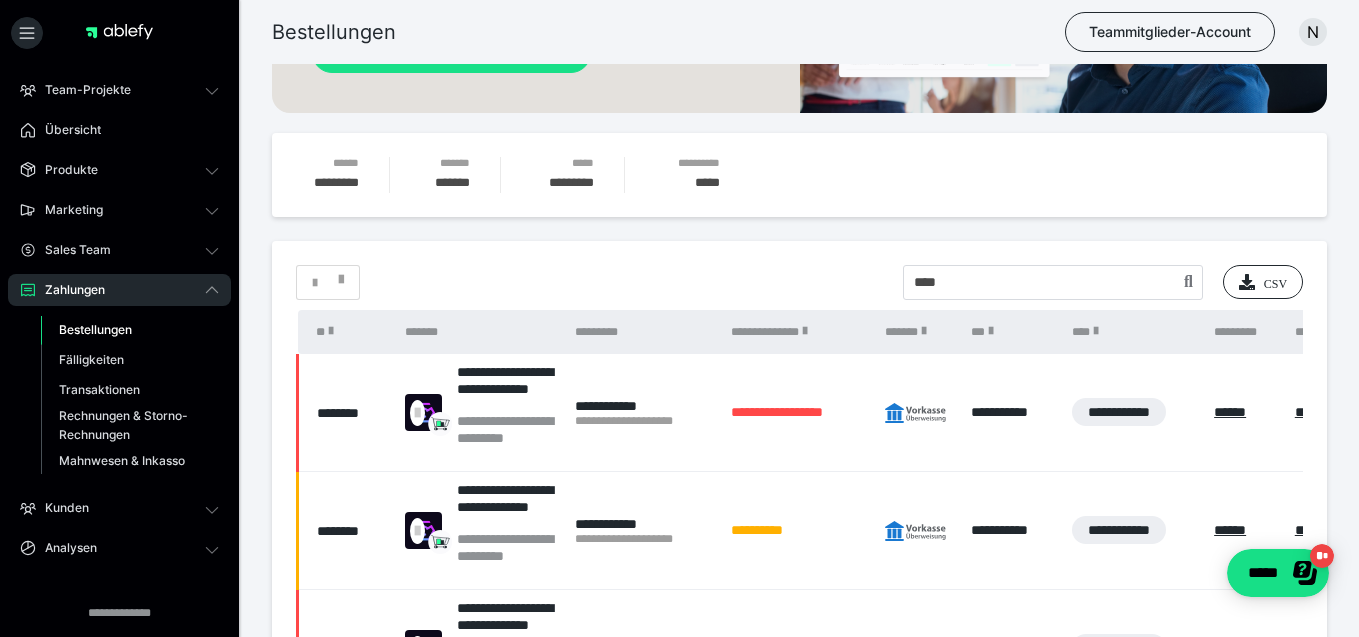 scroll, scrollTop: 214, scrollLeft: 0, axis: vertical 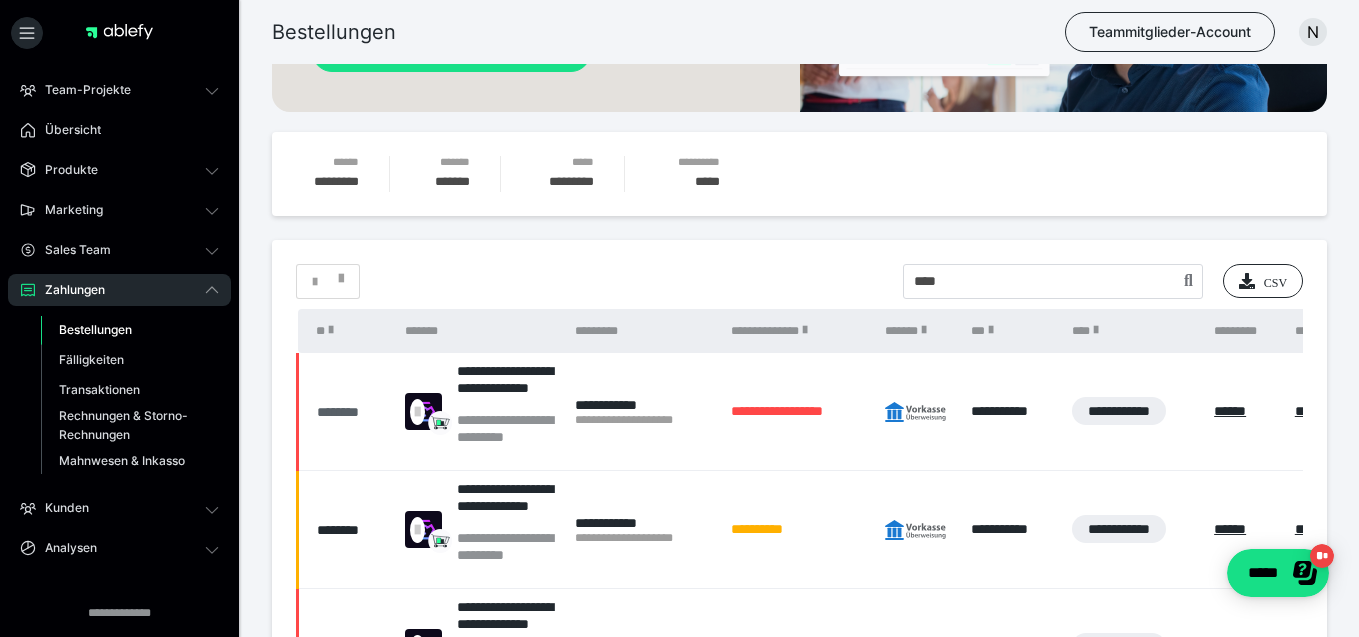 click on "********" at bounding box center [351, 412] 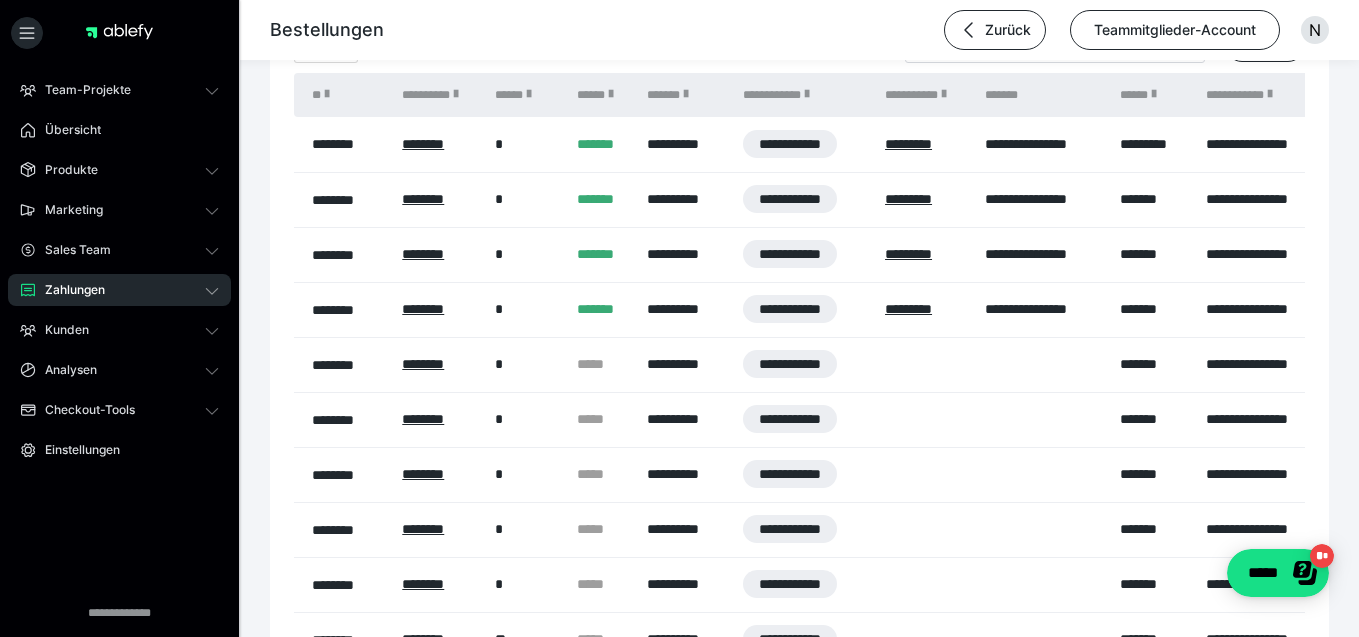 scroll, scrollTop: 1463, scrollLeft: 0, axis: vertical 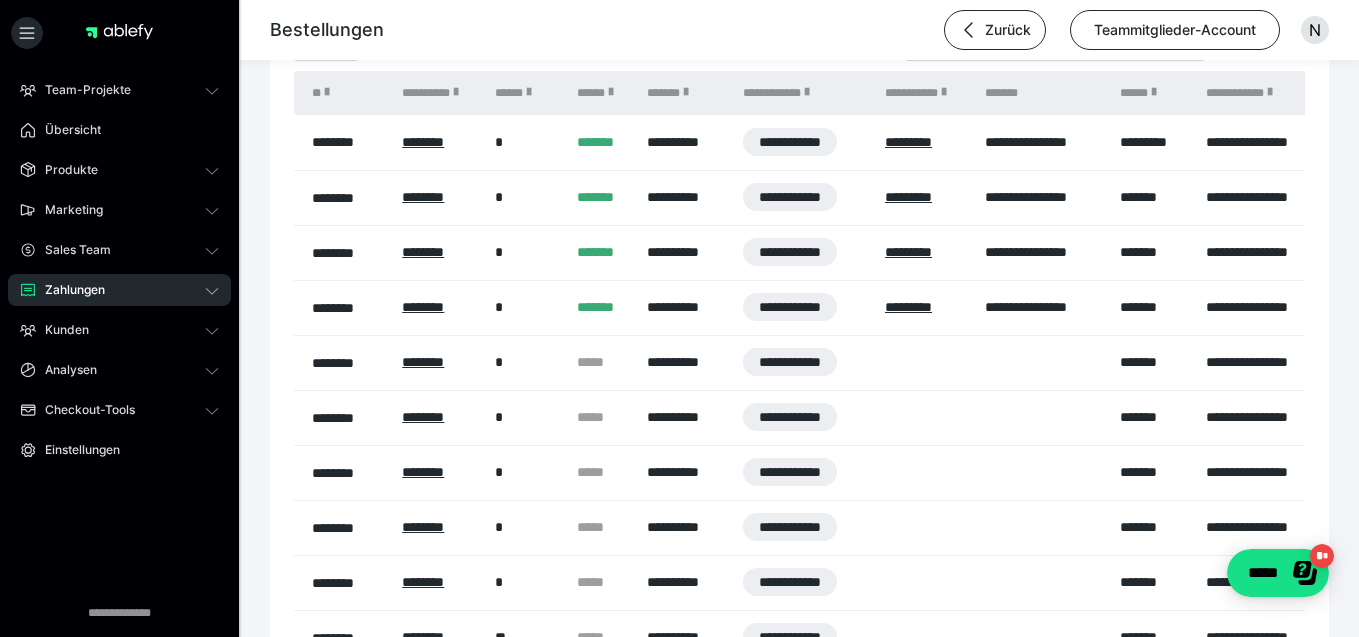 click on "Zahlungen" at bounding box center [119, 290] 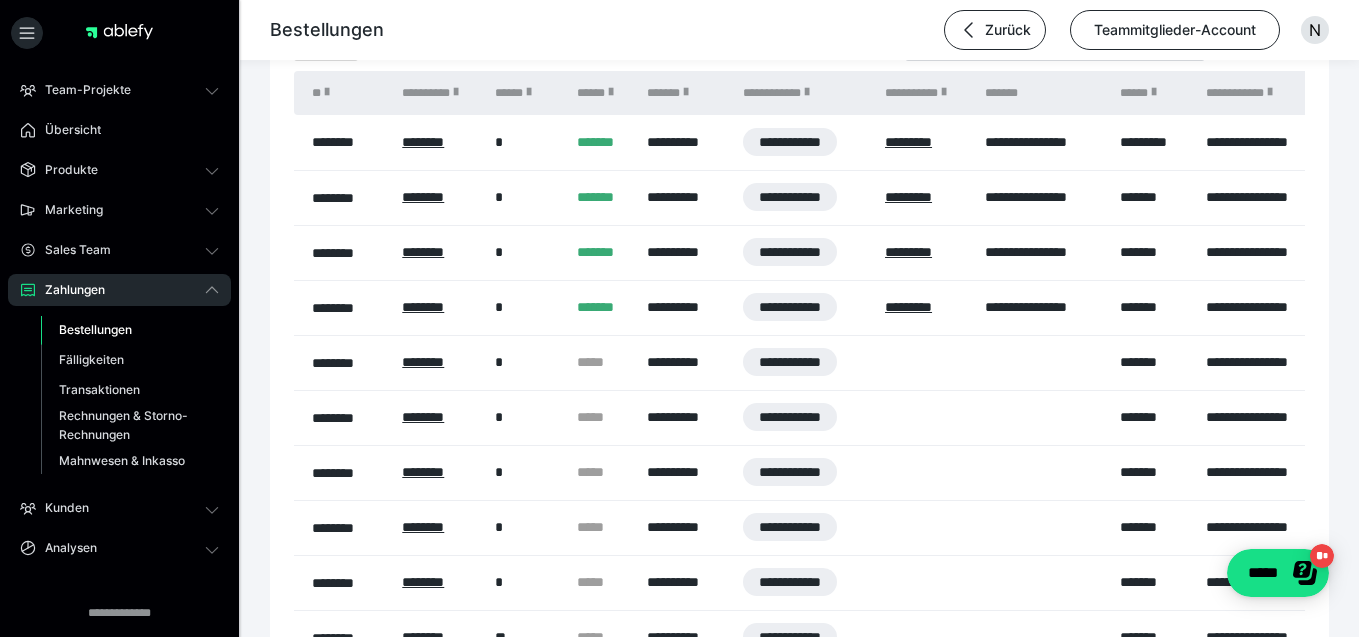 click on "Bestellungen" at bounding box center [130, 330] 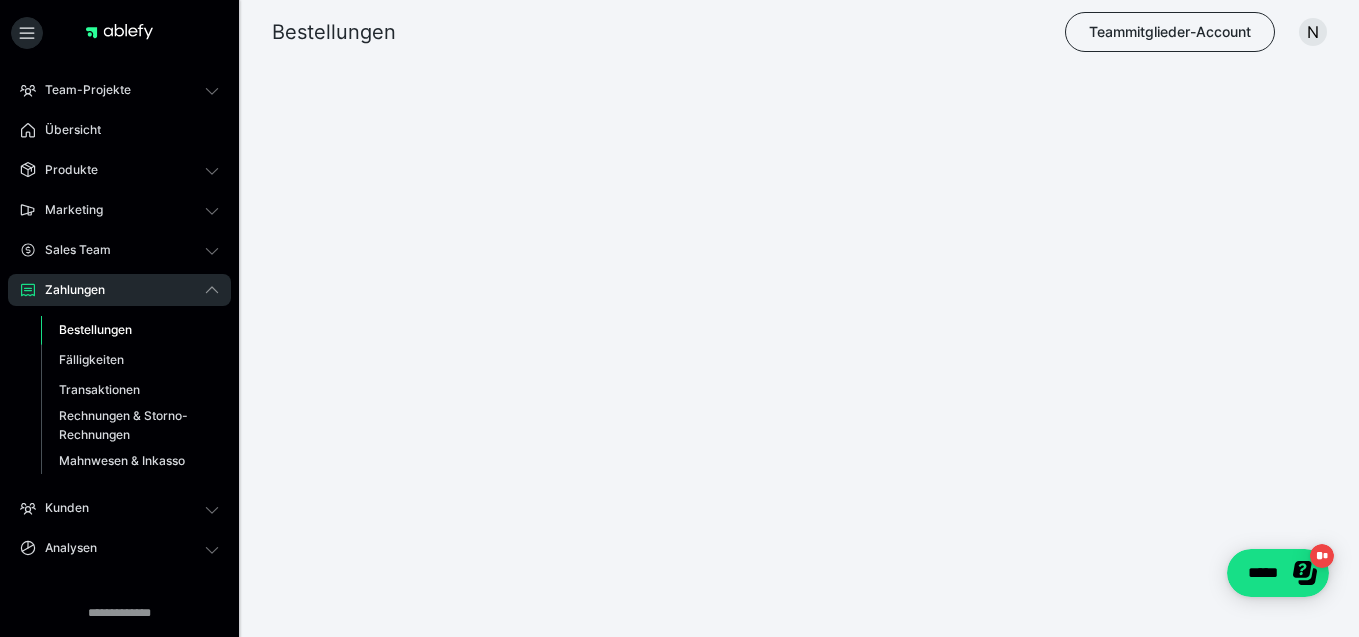 scroll, scrollTop: 0, scrollLeft: 0, axis: both 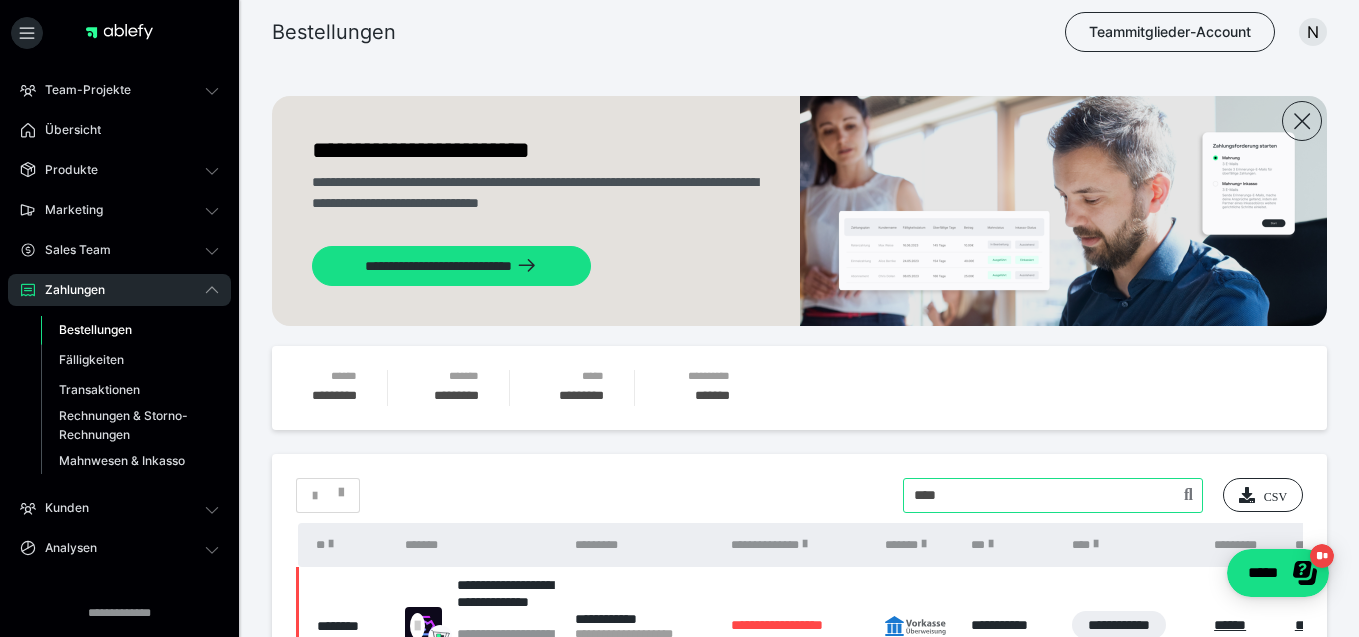 click at bounding box center [1053, 495] 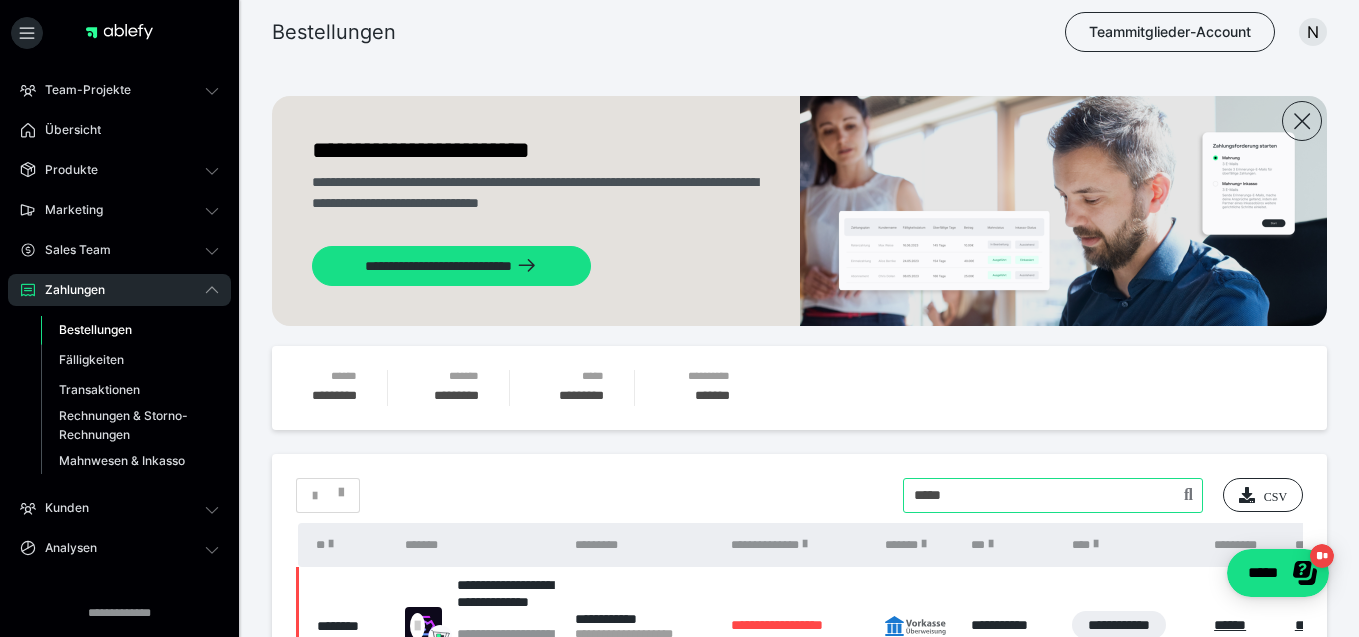 type on "*****" 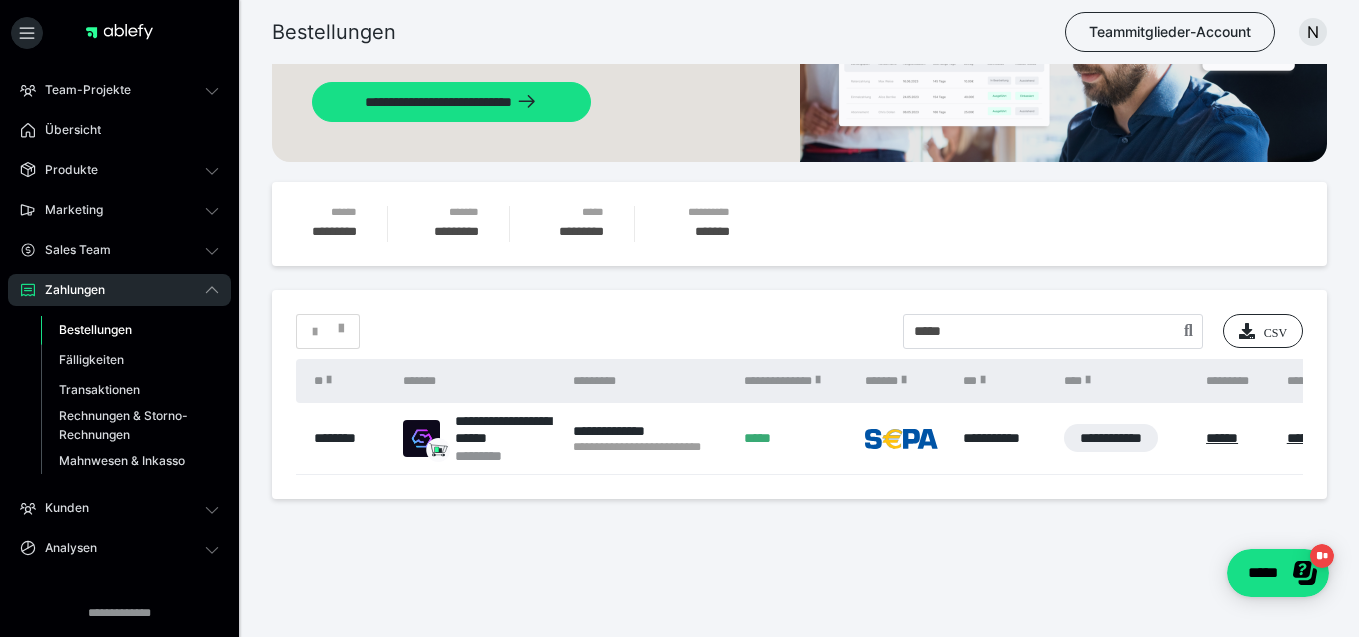 scroll, scrollTop: 164, scrollLeft: 0, axis: vertical 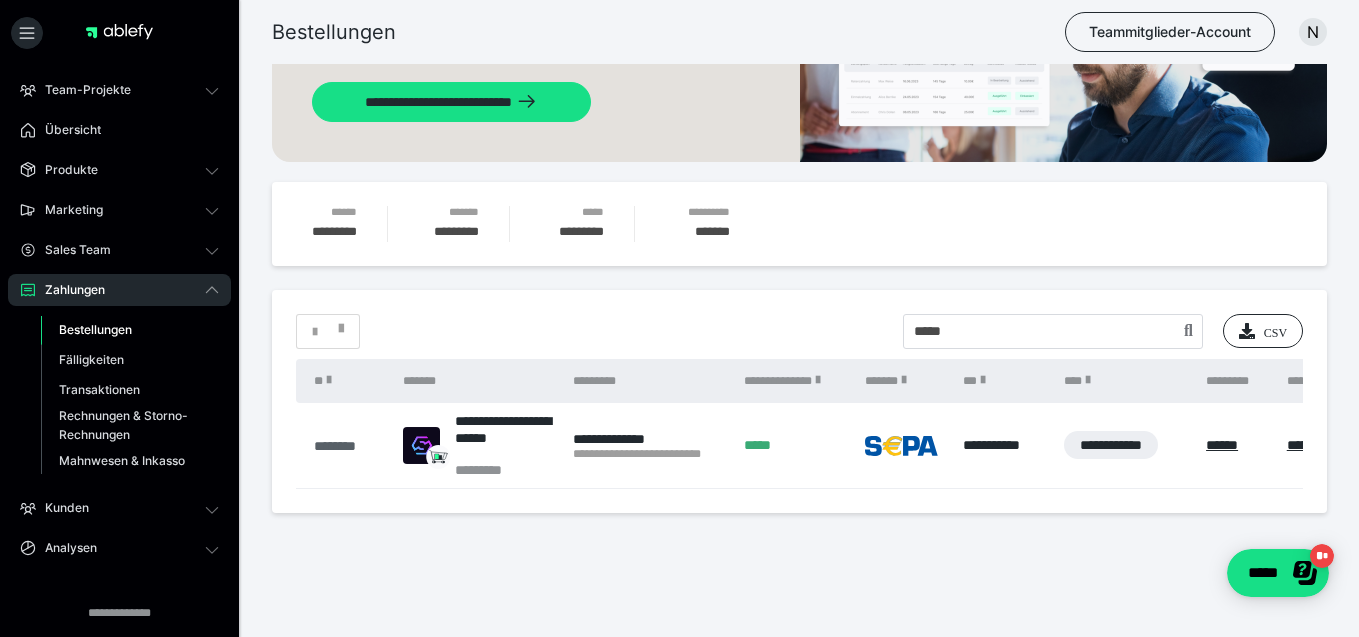 click on "********" at bounding box center [348, 446] 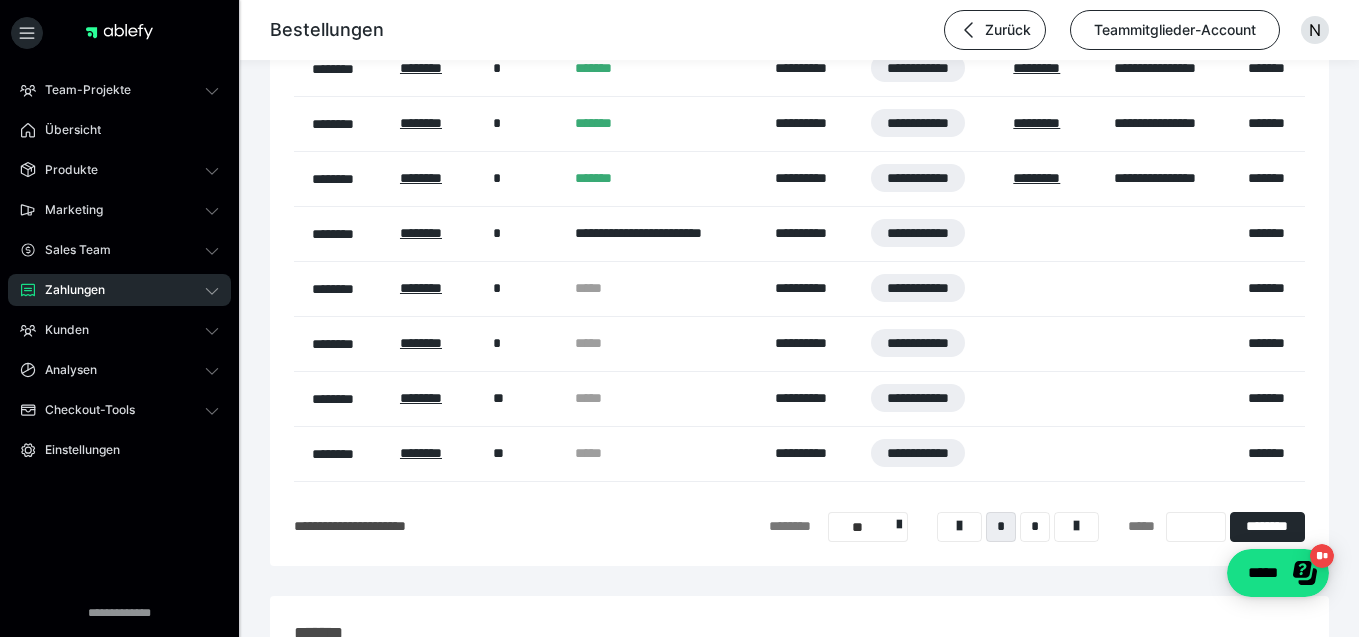 scroll, scrollTop: 1703, scrollLeft: 0, axis: vertical 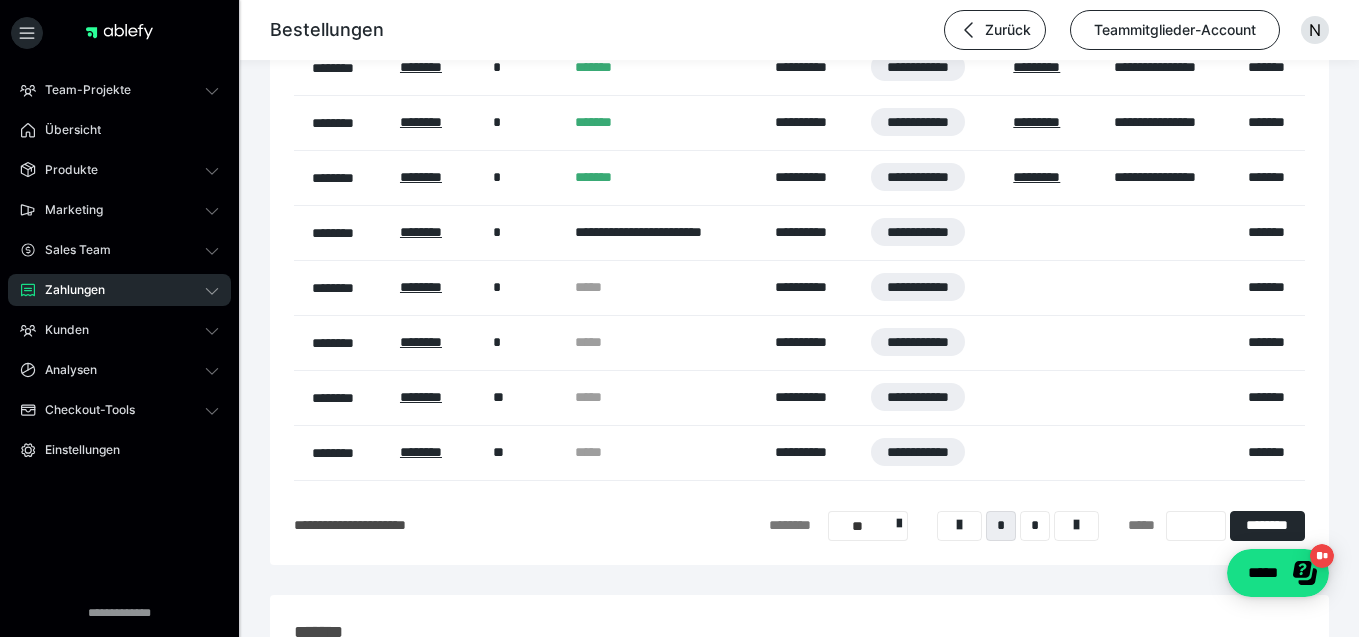 click on "Zahlungen" at bounding box center (68, 290) 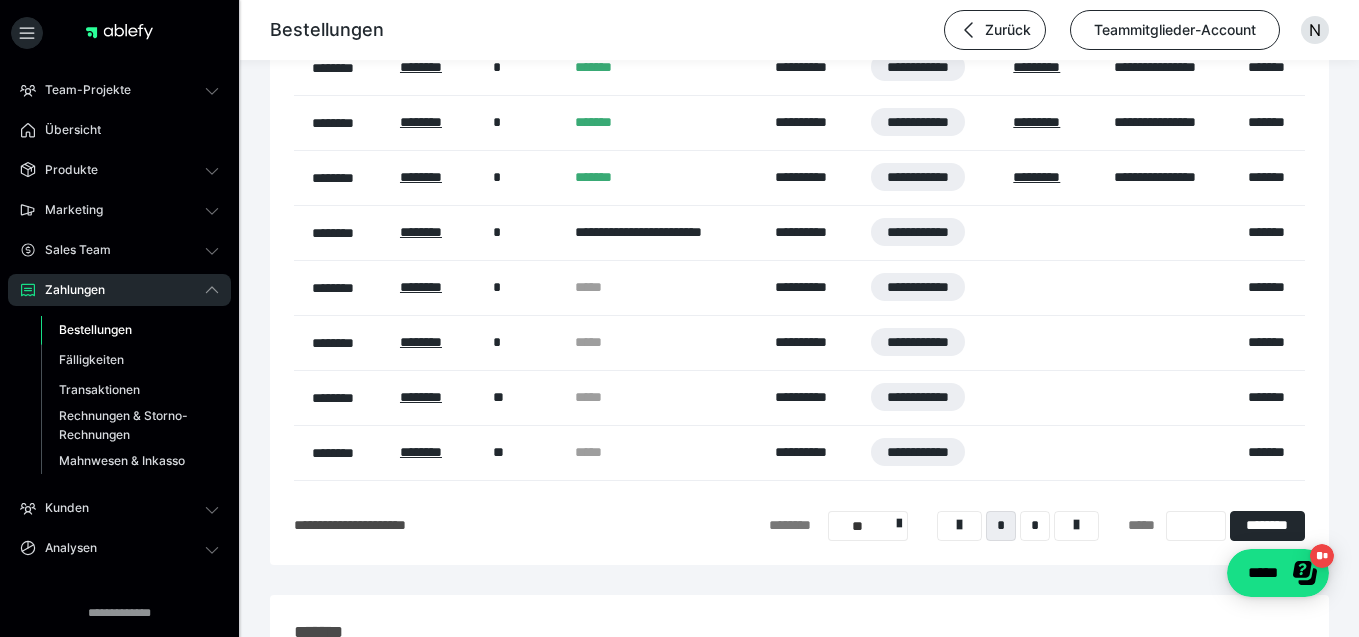 click on "Bestellungen" at bounding box center (95, 329) 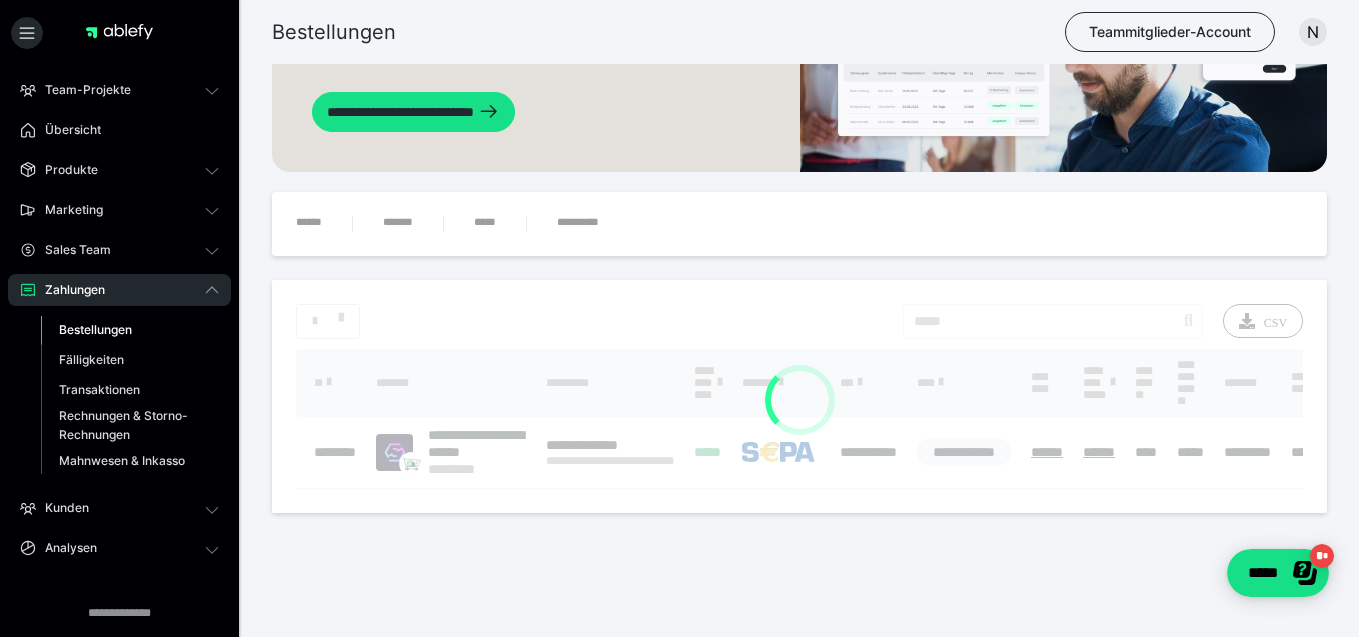 scroll, scrollTop: 0, scrollLeft: 0, axis: both 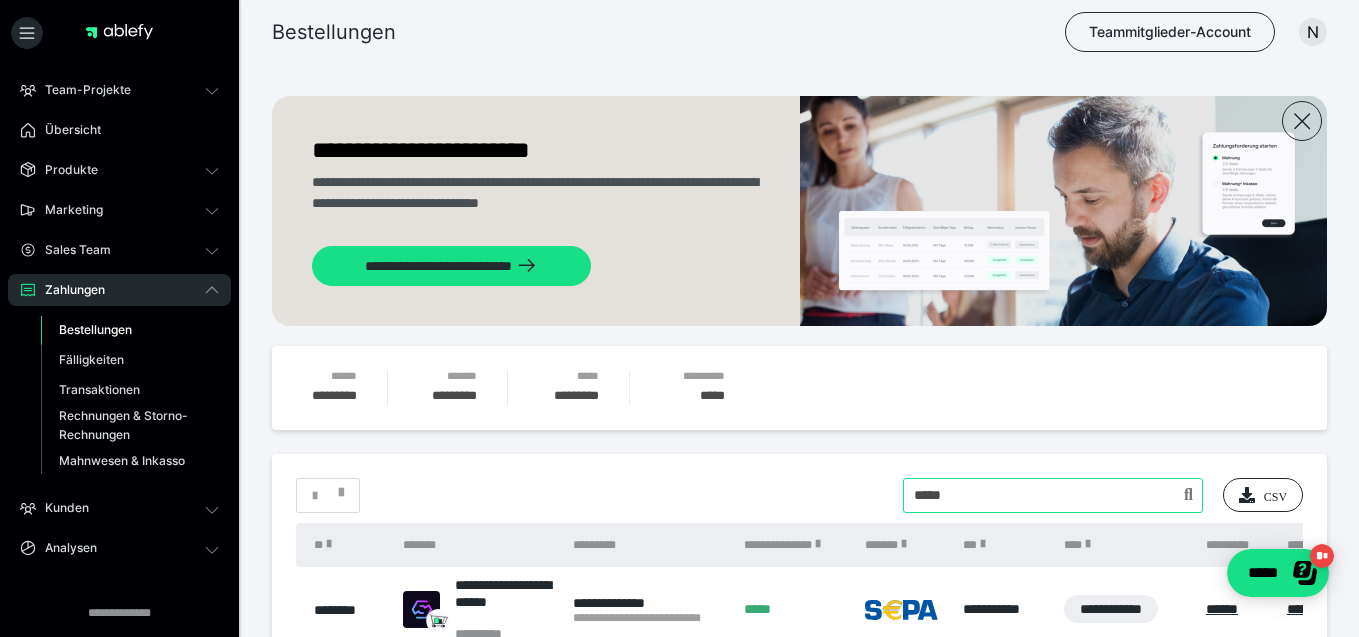 click at bounding box center (1053, 495) 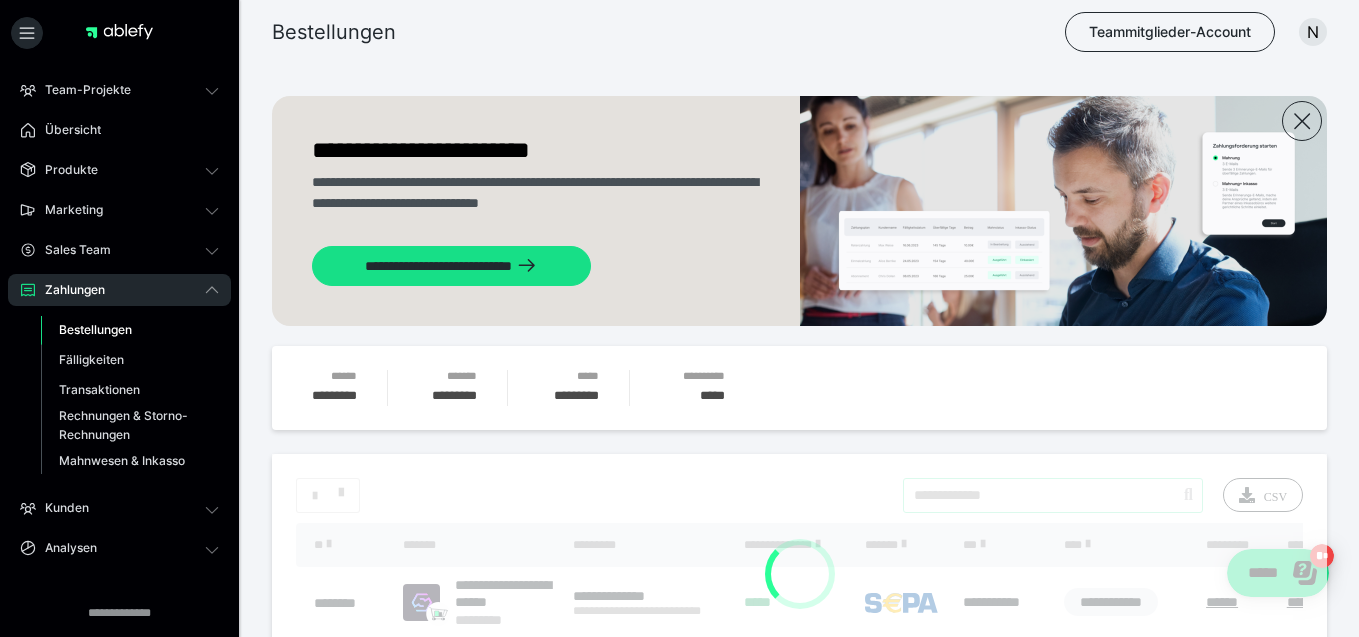 type on "**********" 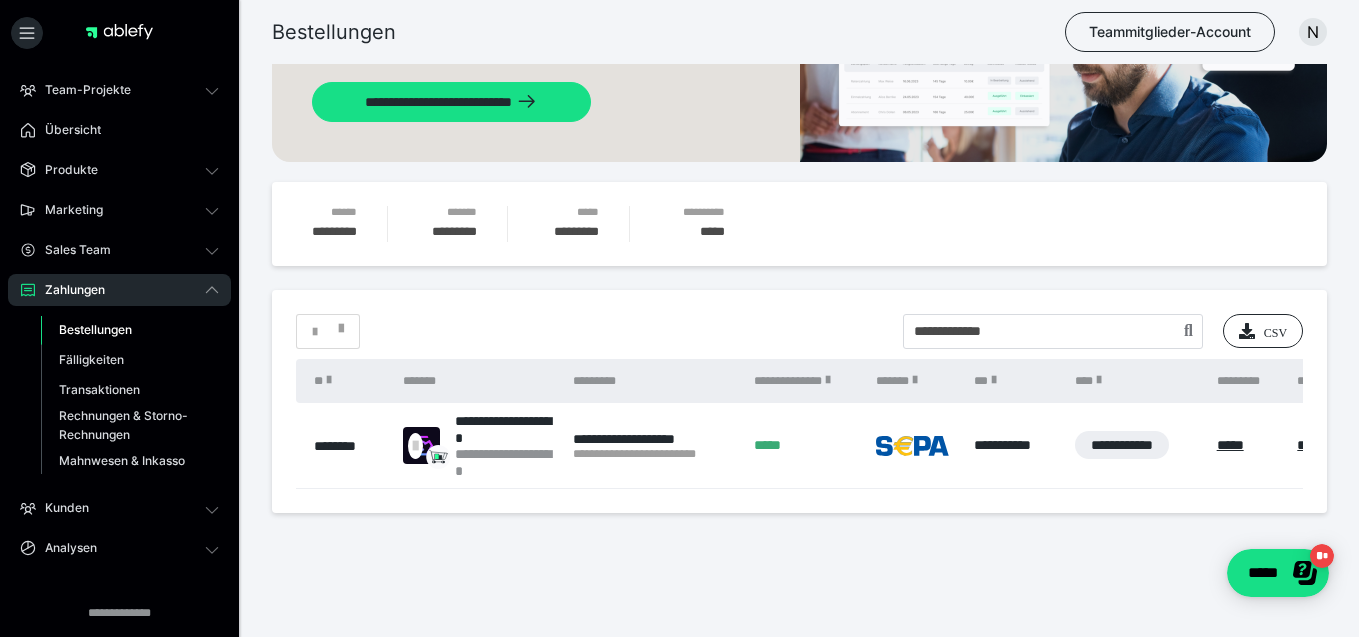 scroll, scrollTop: 164, scrollLeft: 0, axis: vertical 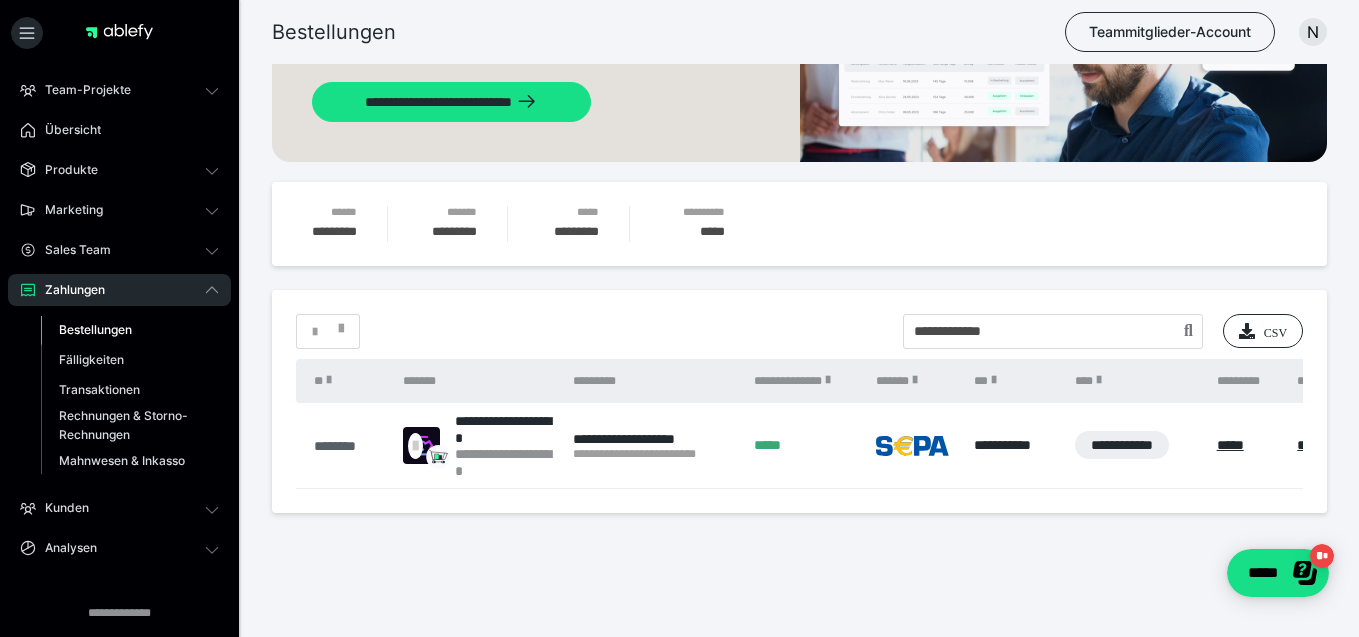 click on "********" at bounding box center [348, 446] 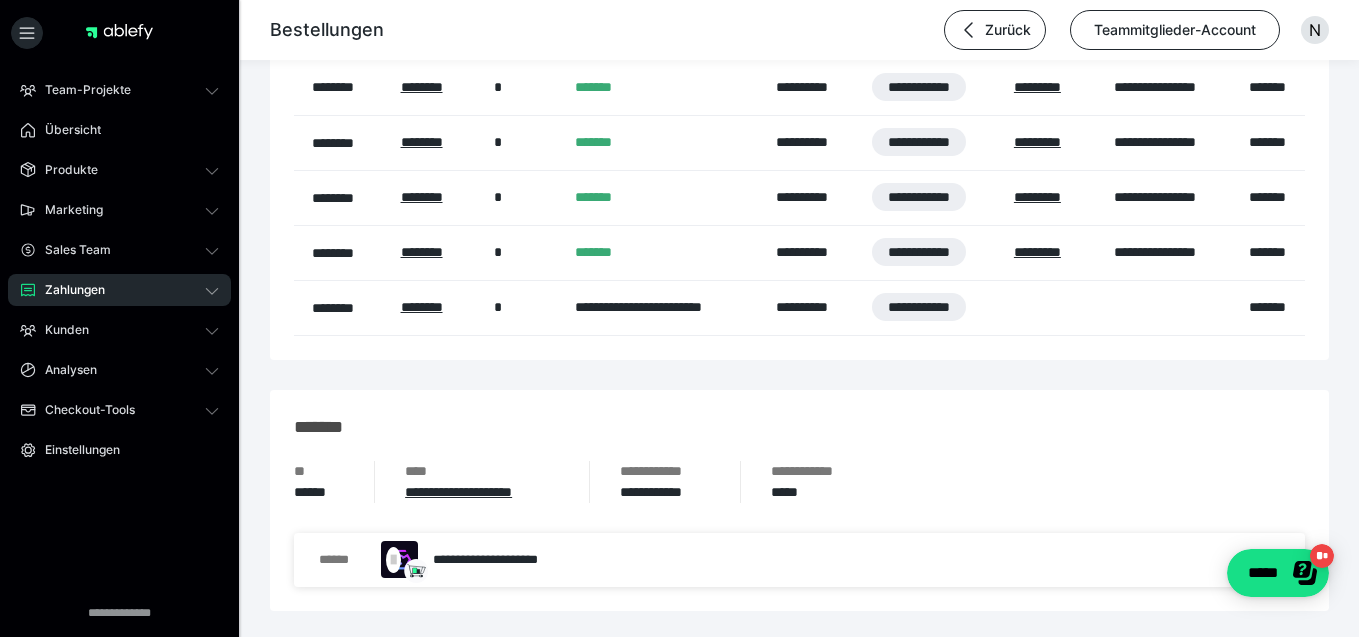 scroll, scrollTop: 1389, scrollLeft: 0, axis: vertical 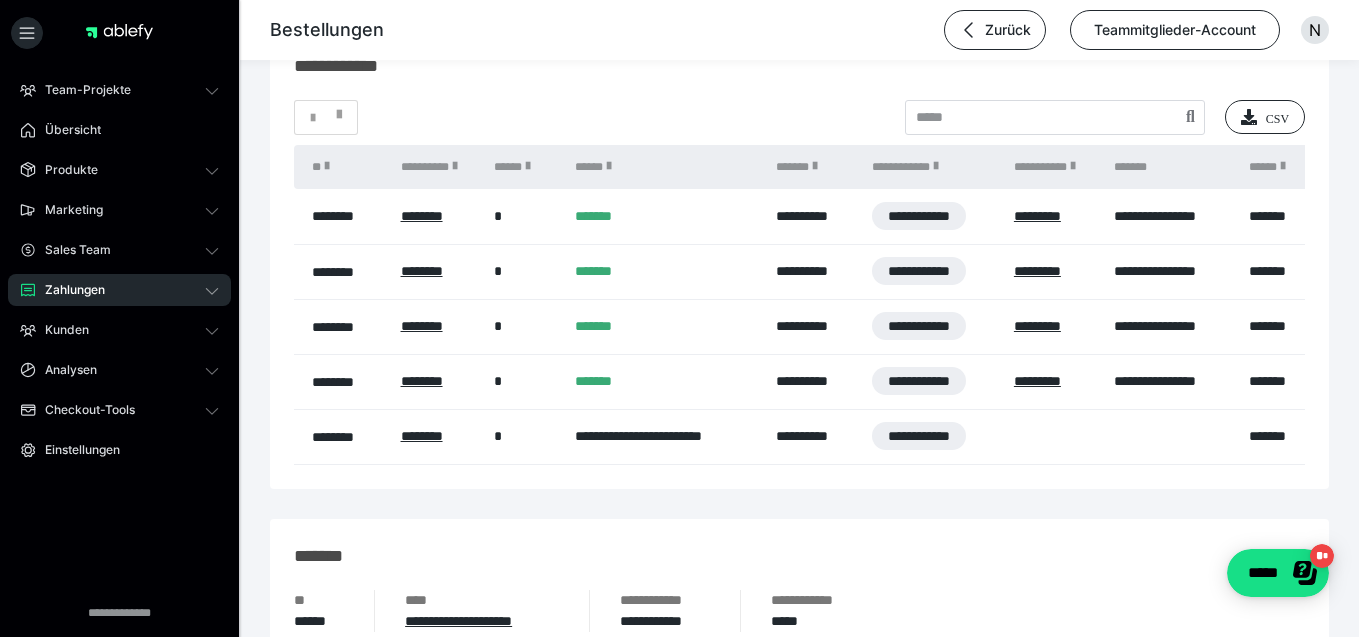 click on "Zahlungen" at bounding box center (119, 290) 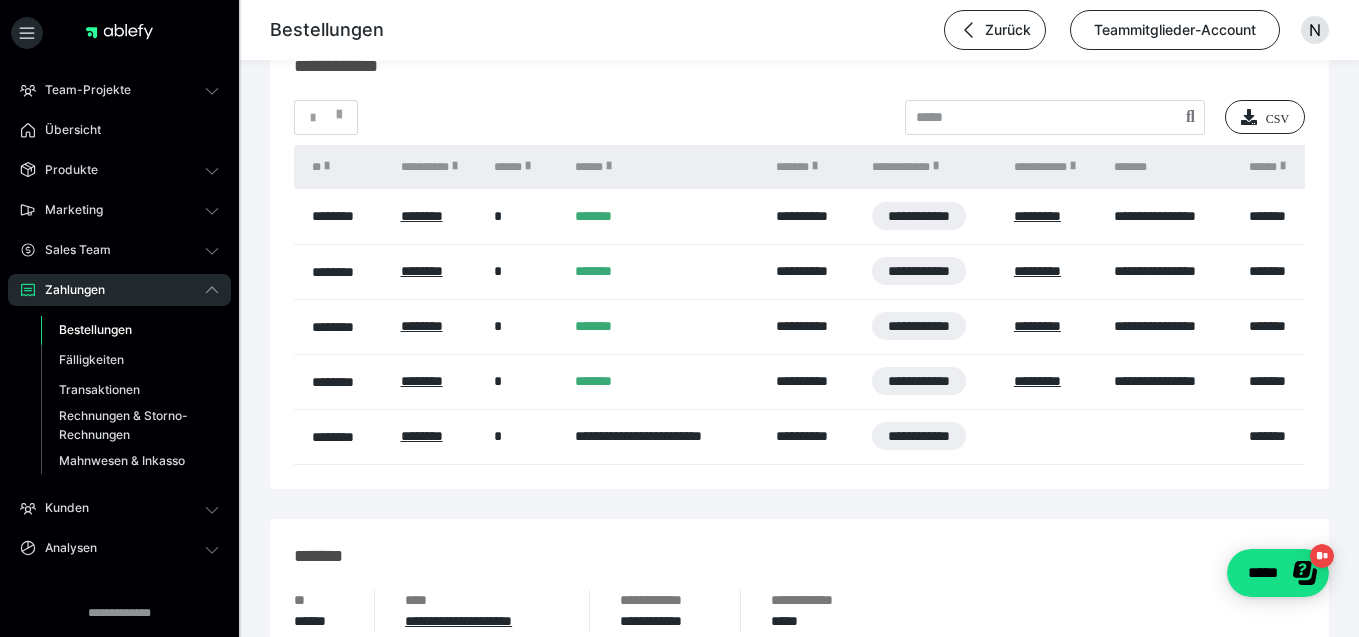 click on "Bestellungen" at bounding box center [95, 329] 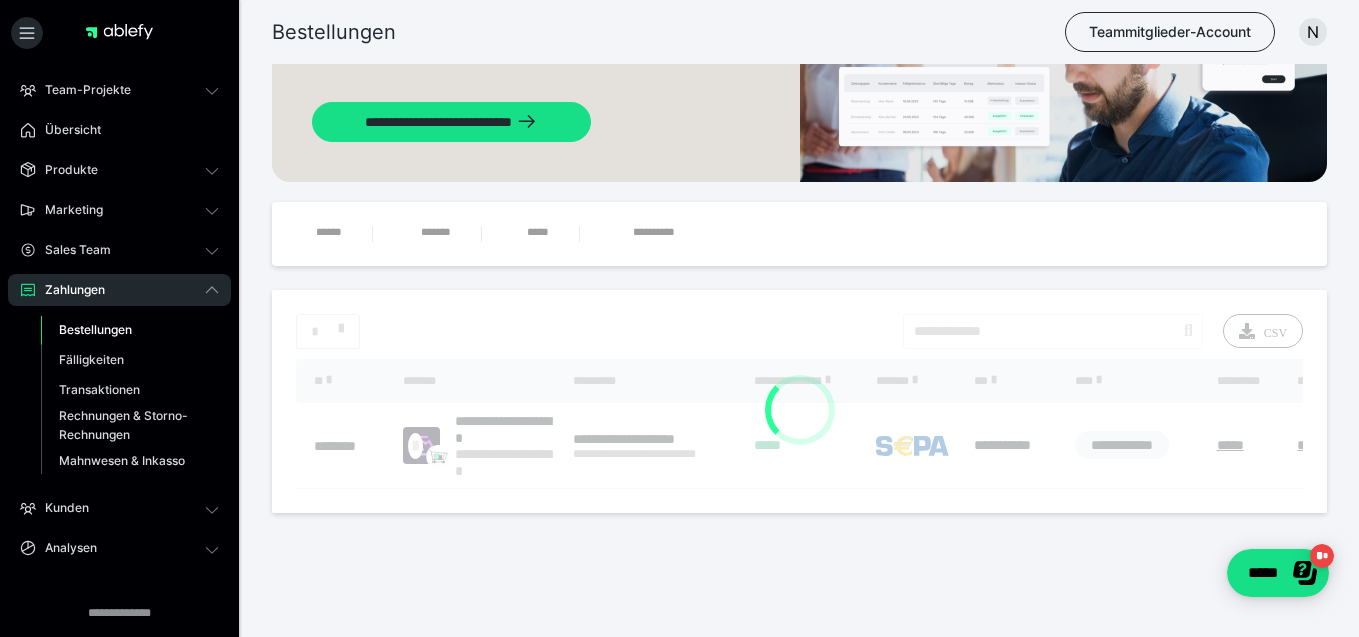 scroll, scrollTop: 0, scrollLeft: 0, axis: both 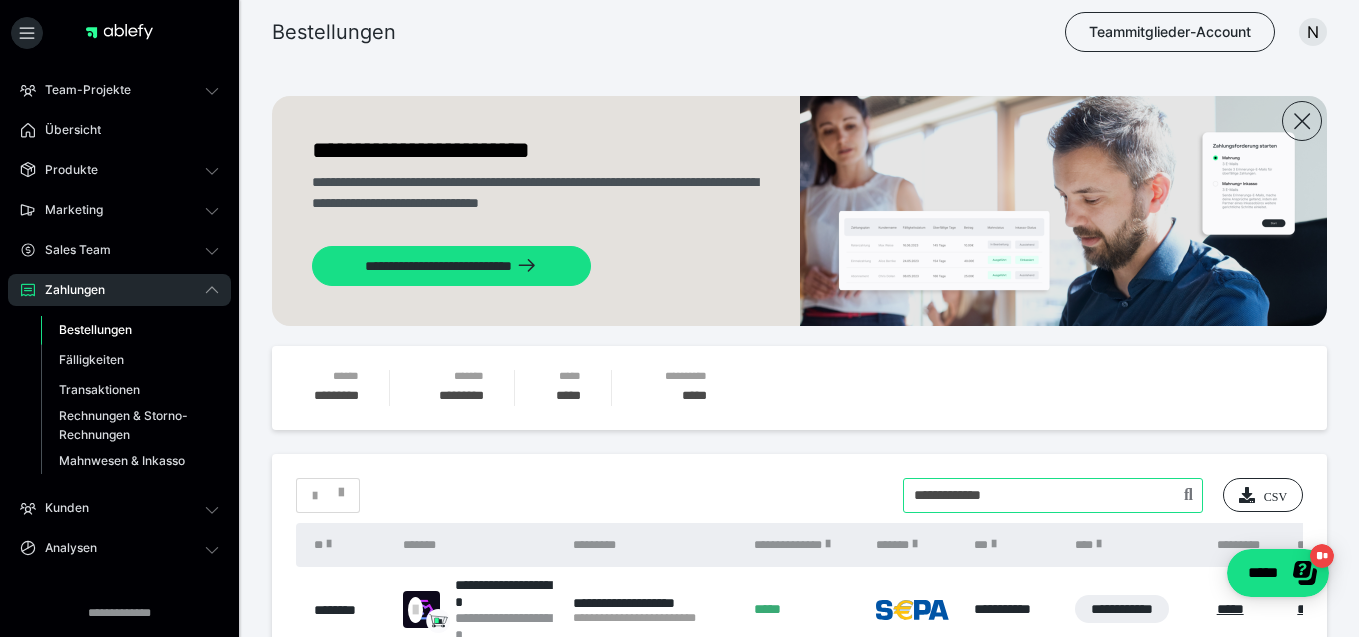 click at bounding box center [1053, 495] 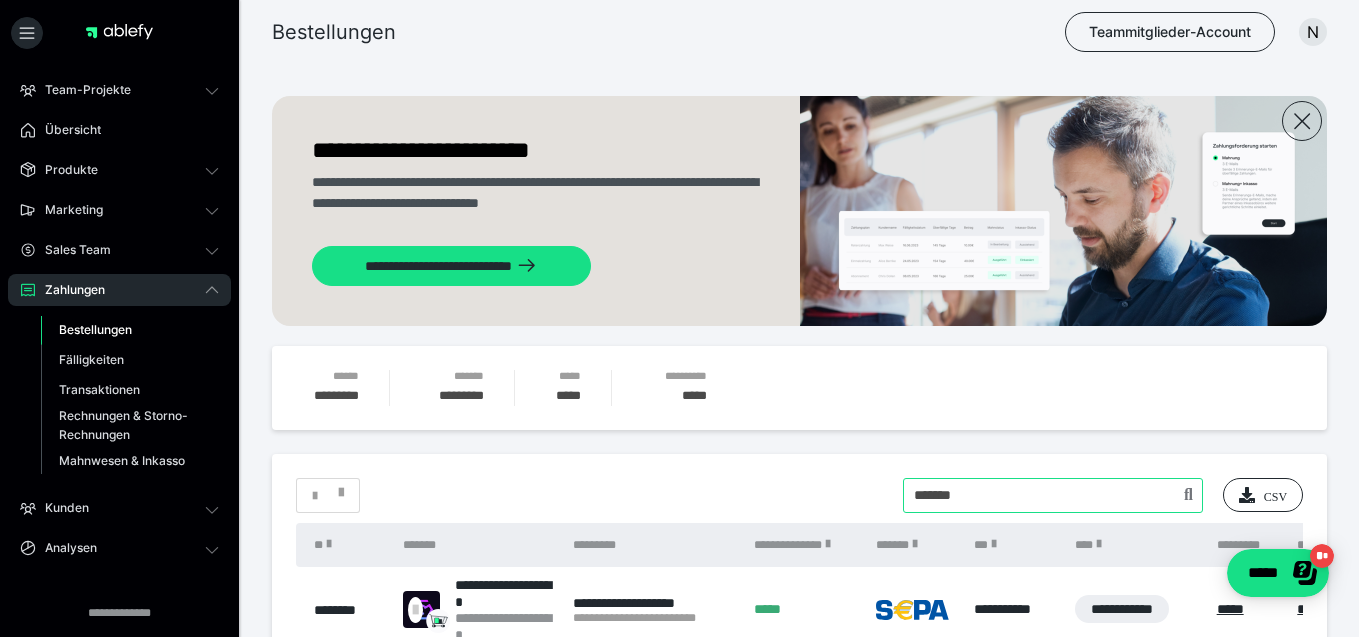 type on "*******" 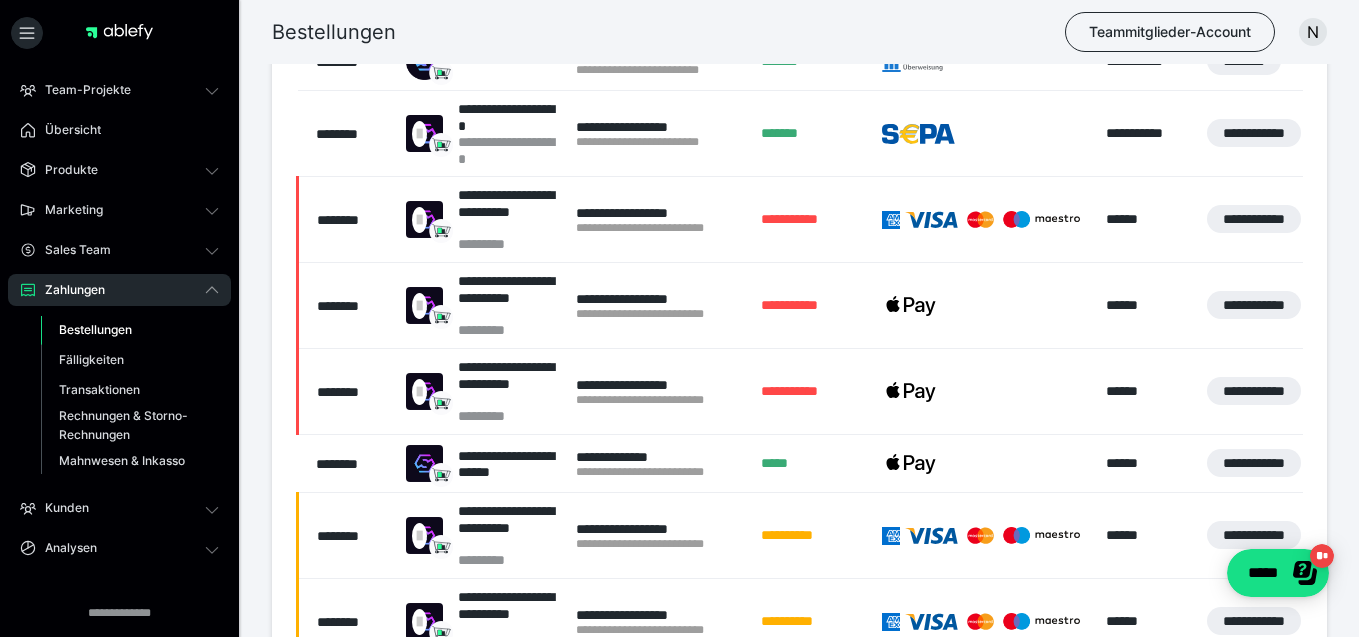scroll, scrollTop: 596, scrollLeft: 0, axis: vertical 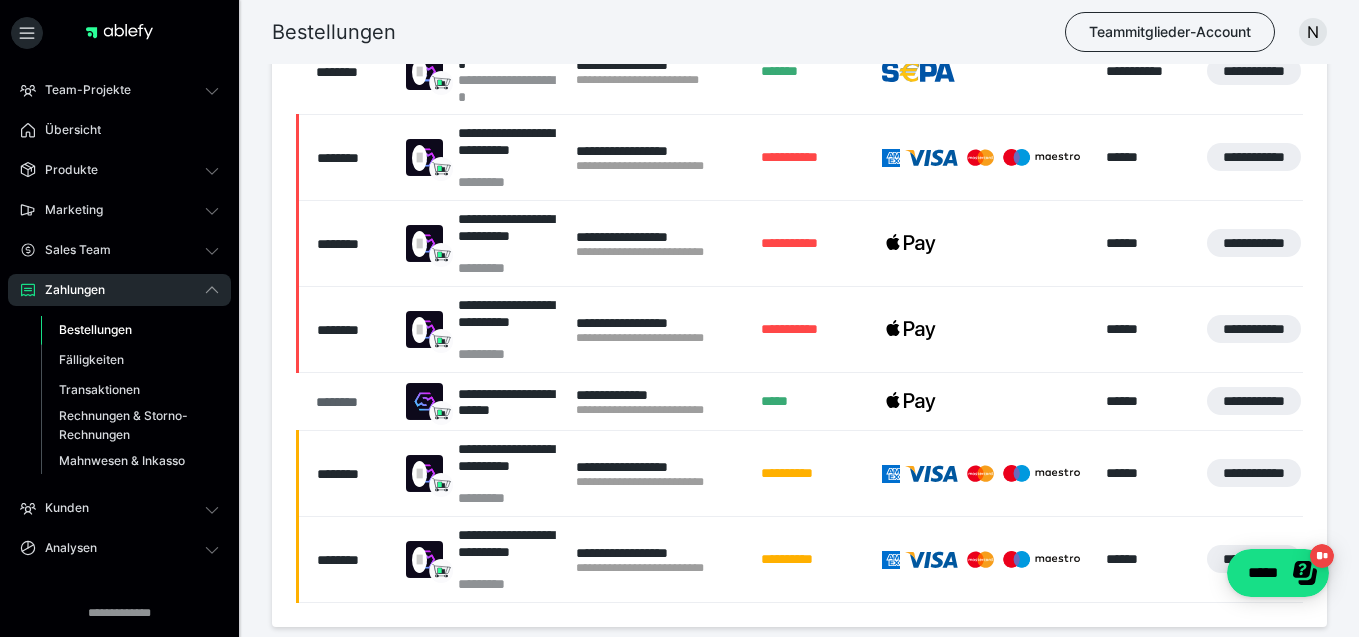 click on "********" at bounding box center [351, 402] 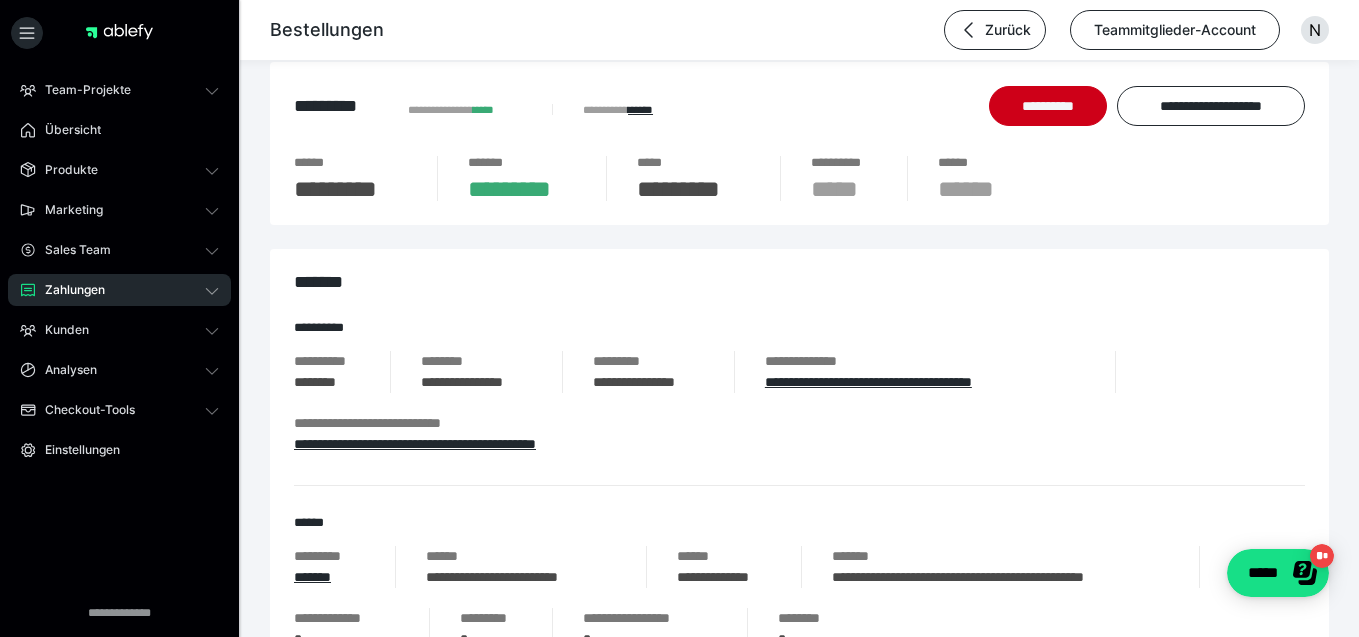 scroll, scrollTop: 35, scrollLeft: 0, axis: vertical 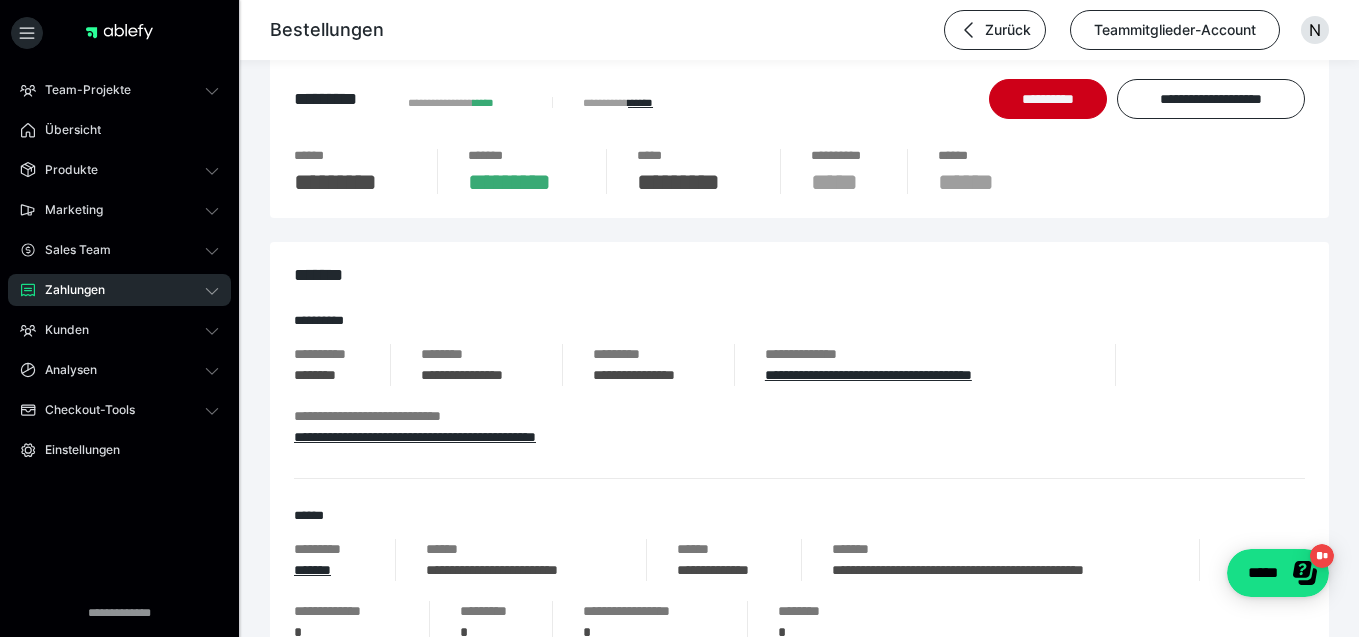 click on "Zahlungen" at bounding box center (119, 290) 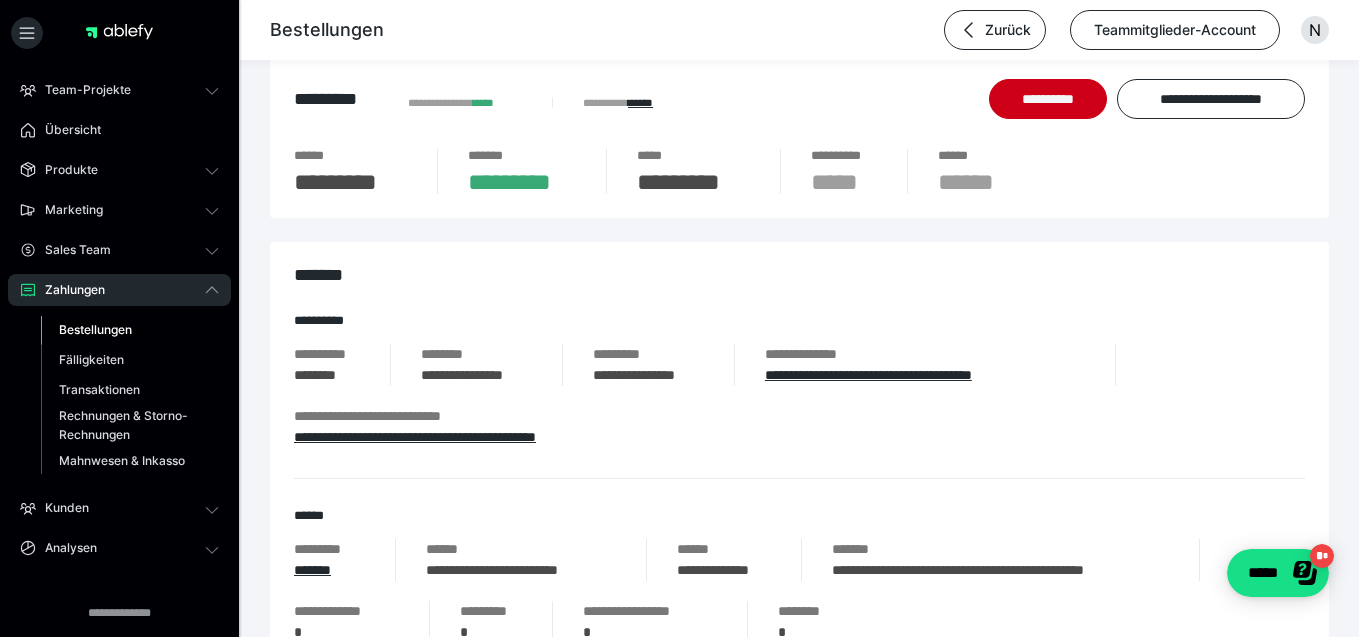 click on "Bestellungen" at bounding box center [95, 329] 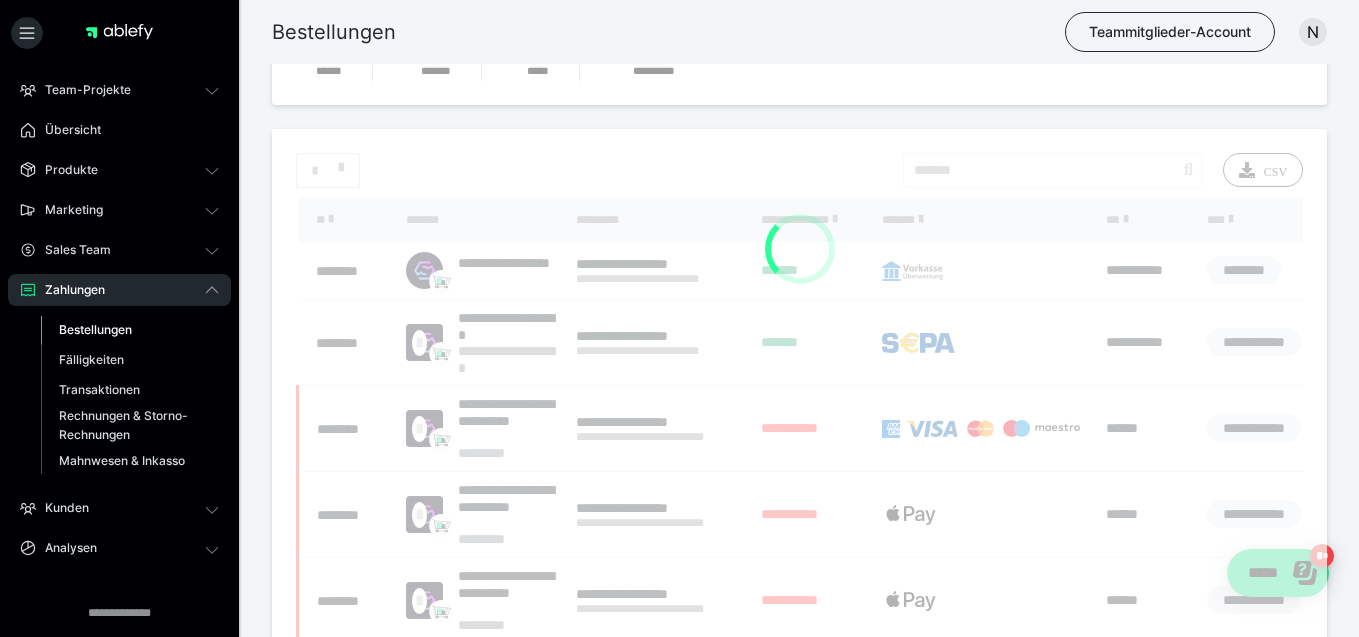 scroll, scrollTop: 0, scrollLeft: 0, axis: both 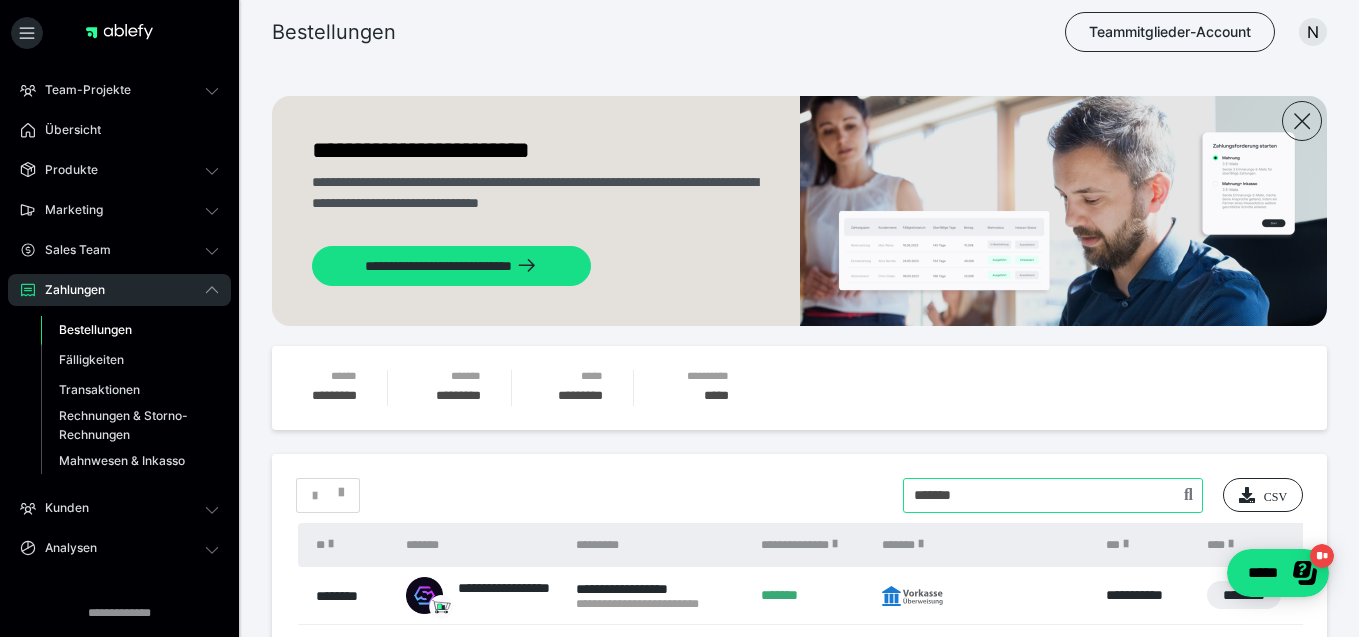 click at bounding box center (1053, 495) 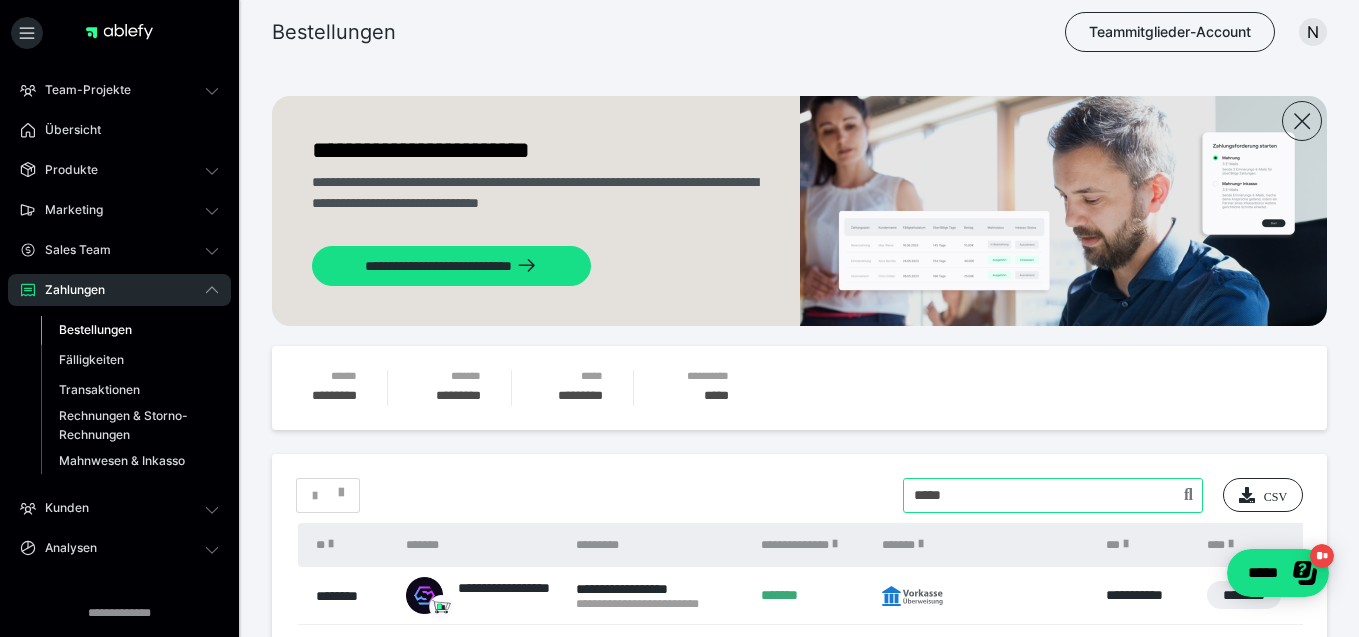 type on "*****" 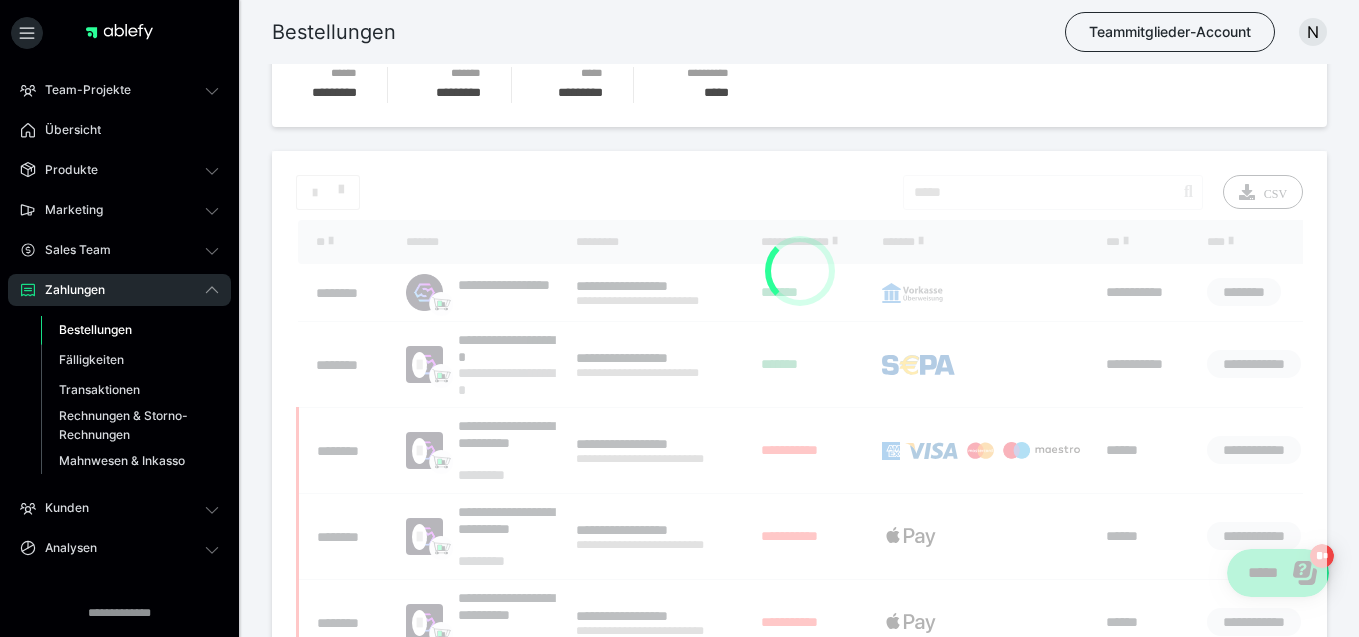 scroll, scrollTop: 328, scrollLeft: 0, axis: vertical 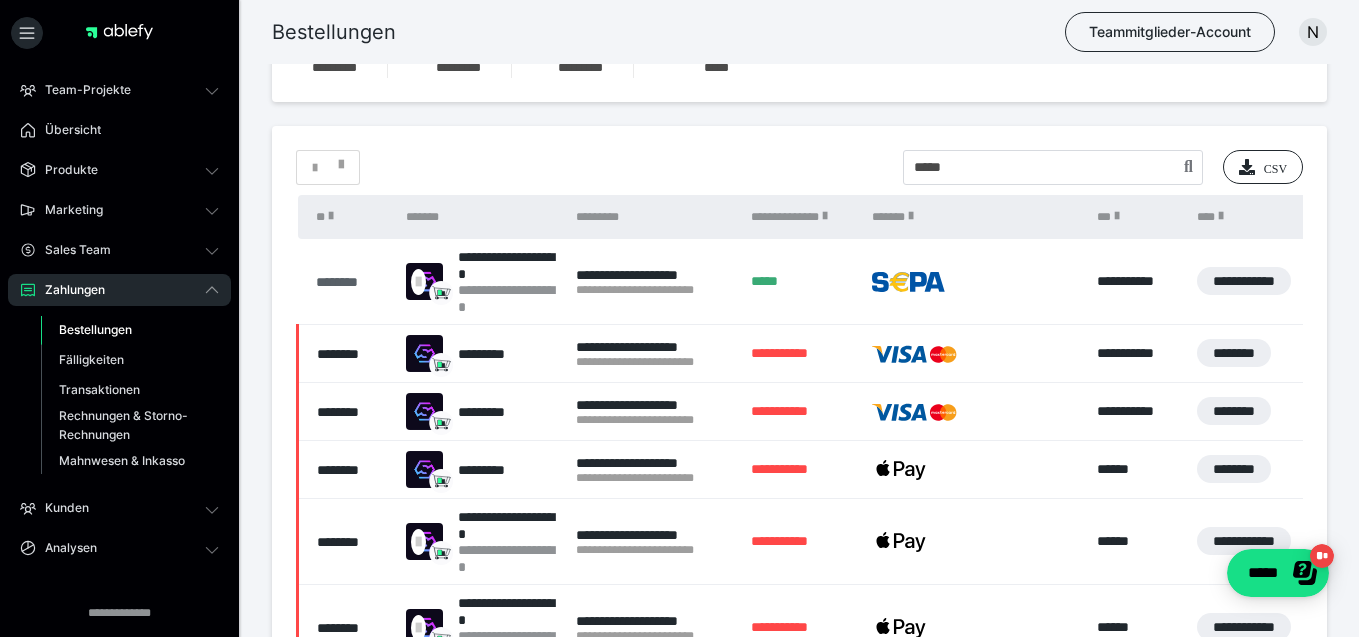 click on "********" at bounding box center [351, 282] 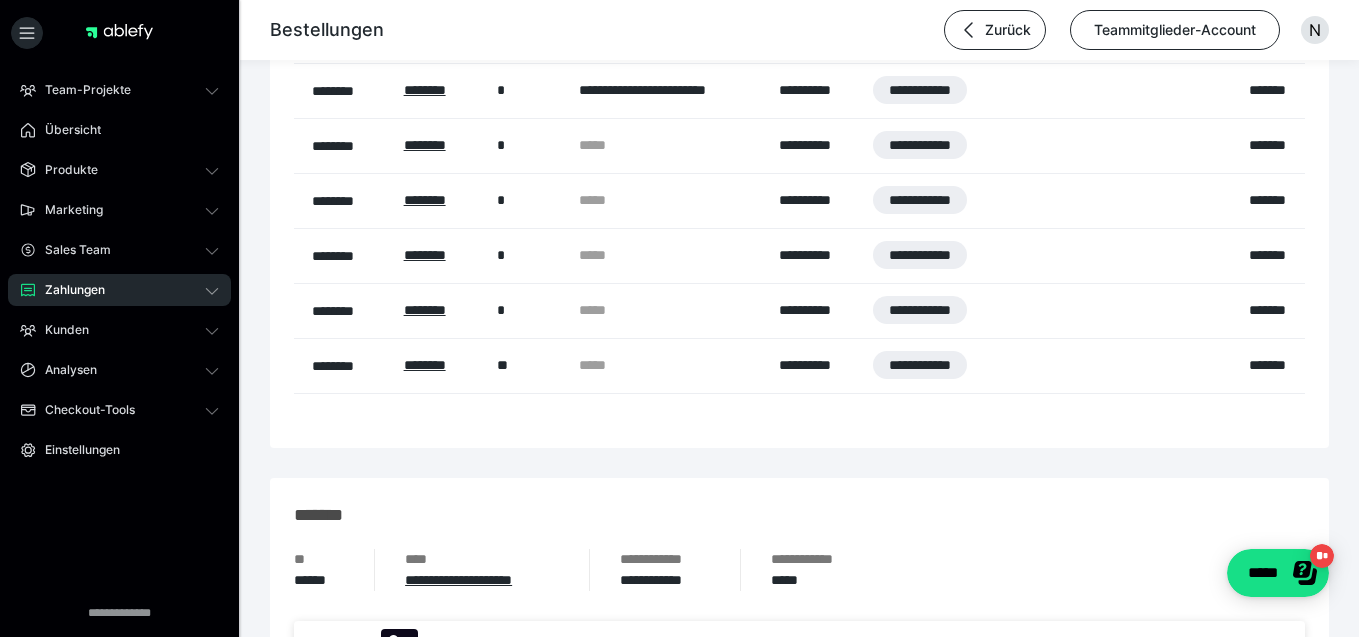 scroll, scrollTop: 1717, scrollLeft: 0, axis: vertical 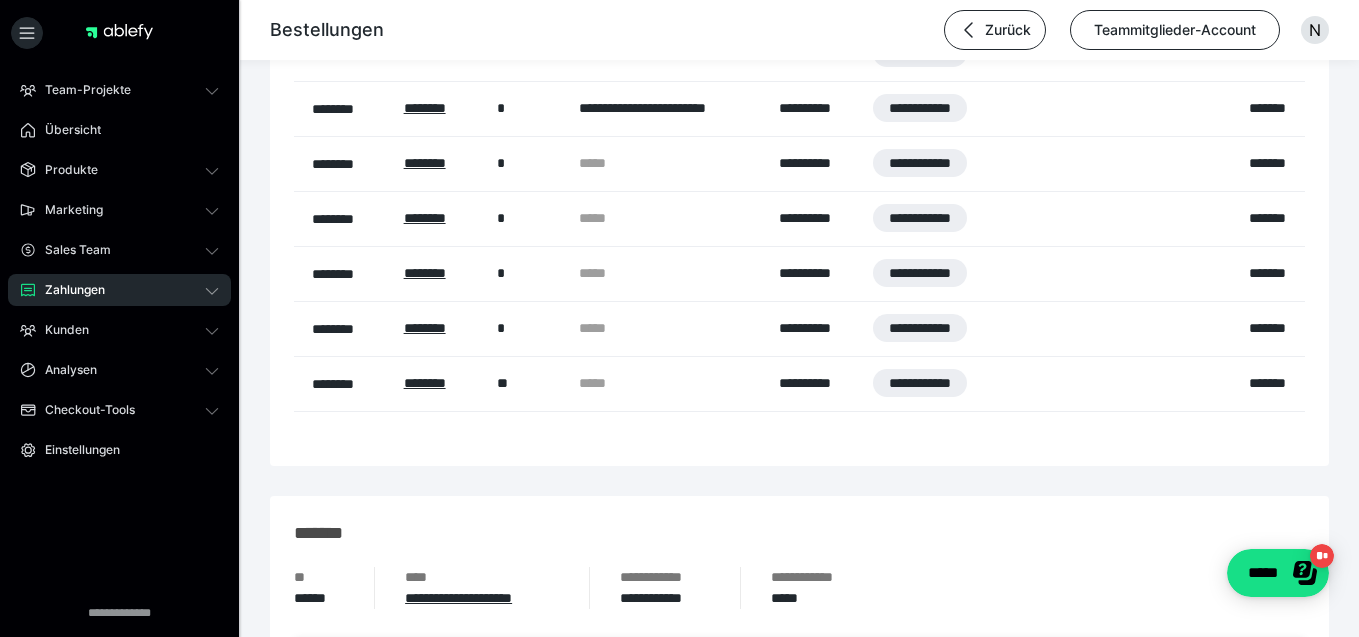 click on "Zahlungen" at bounding box center (119, 290) 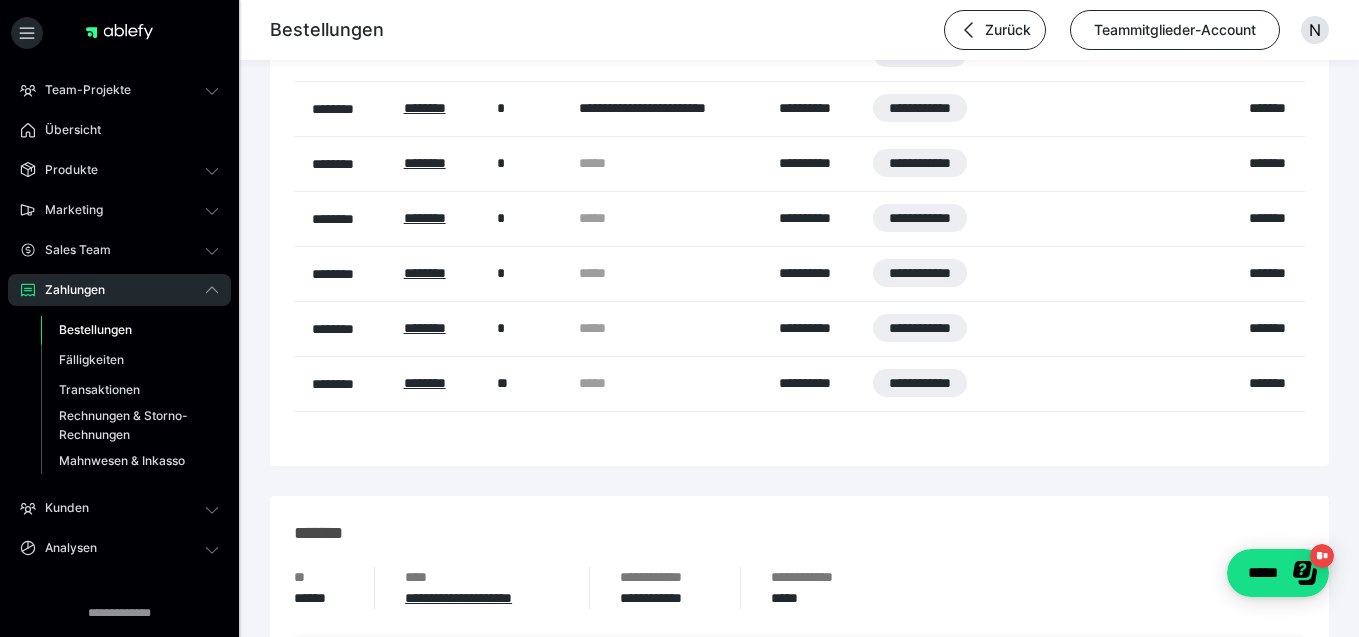 click on "Bestellungen" at bounding box center (95, 329) 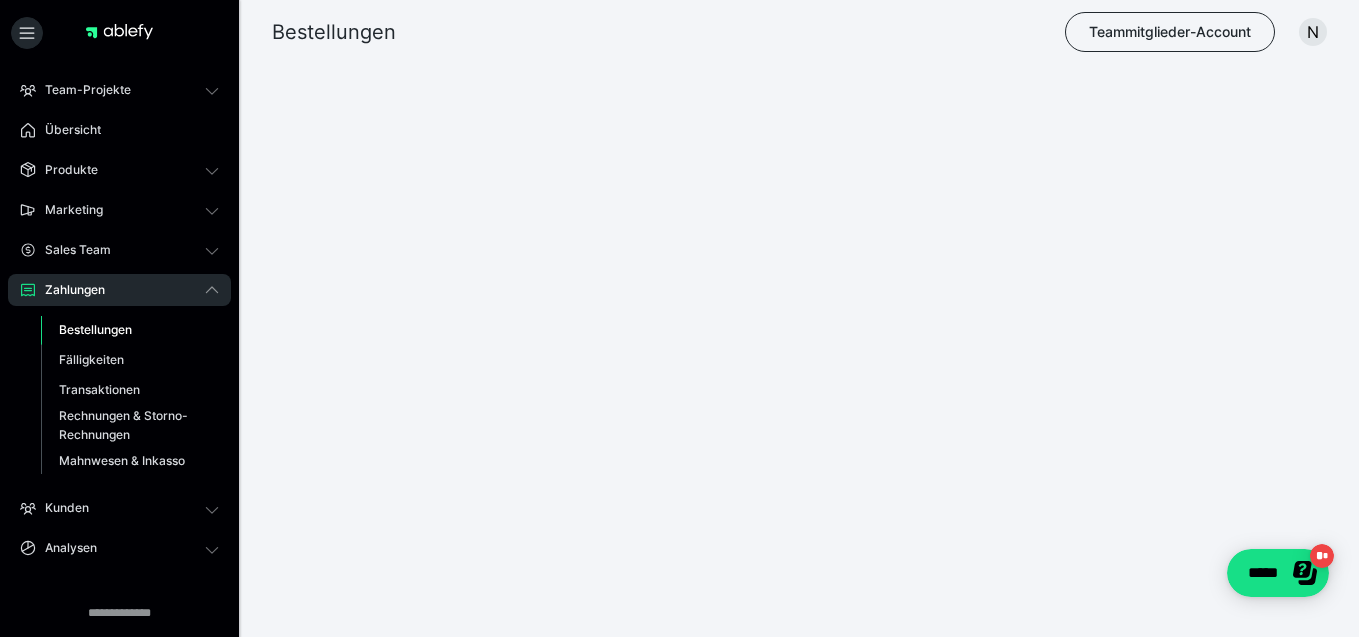 scroll, scrollTop: 0, scrollLeft: 0, axis: both 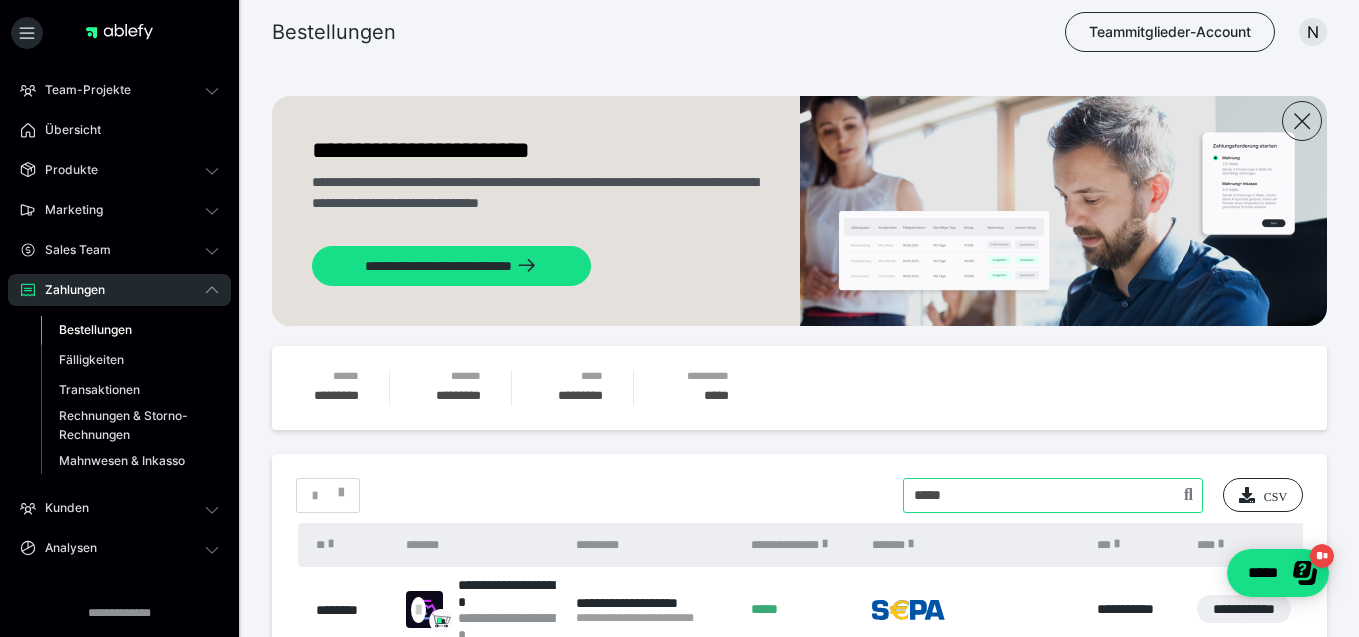click at bounding box center (1053, 495) 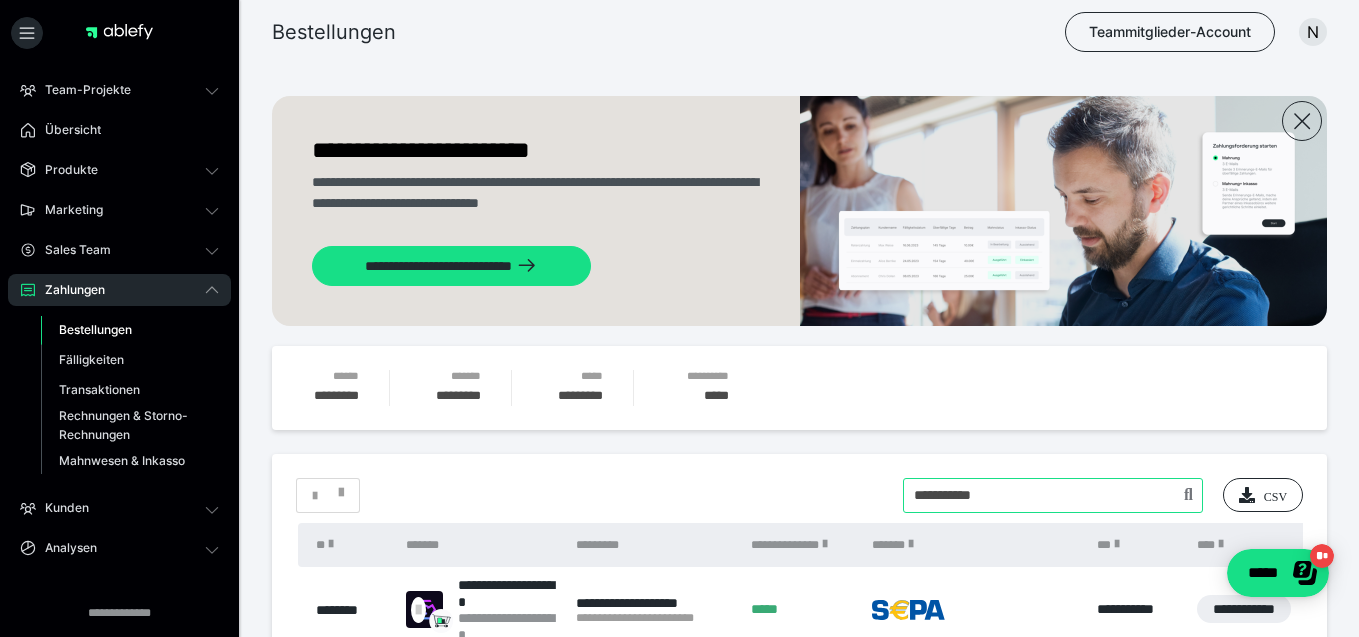 type on "**********" 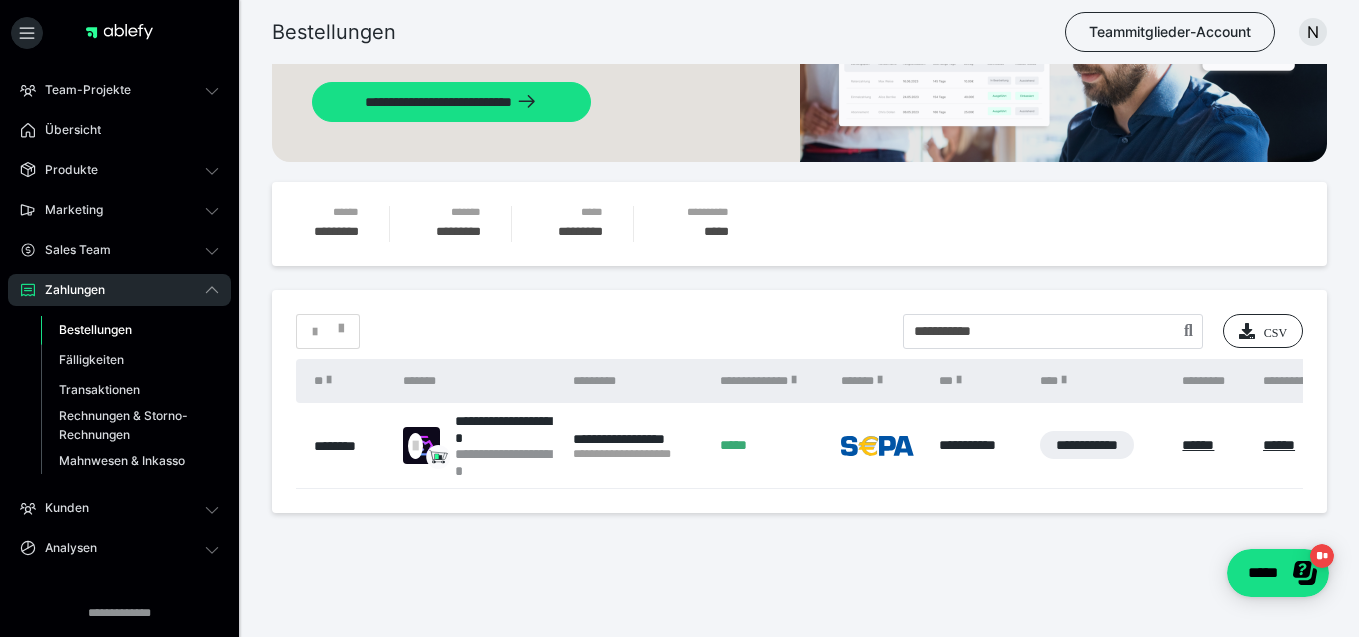 scroll, scrollTop: 164, scrollLeft: 0, axis: vertical 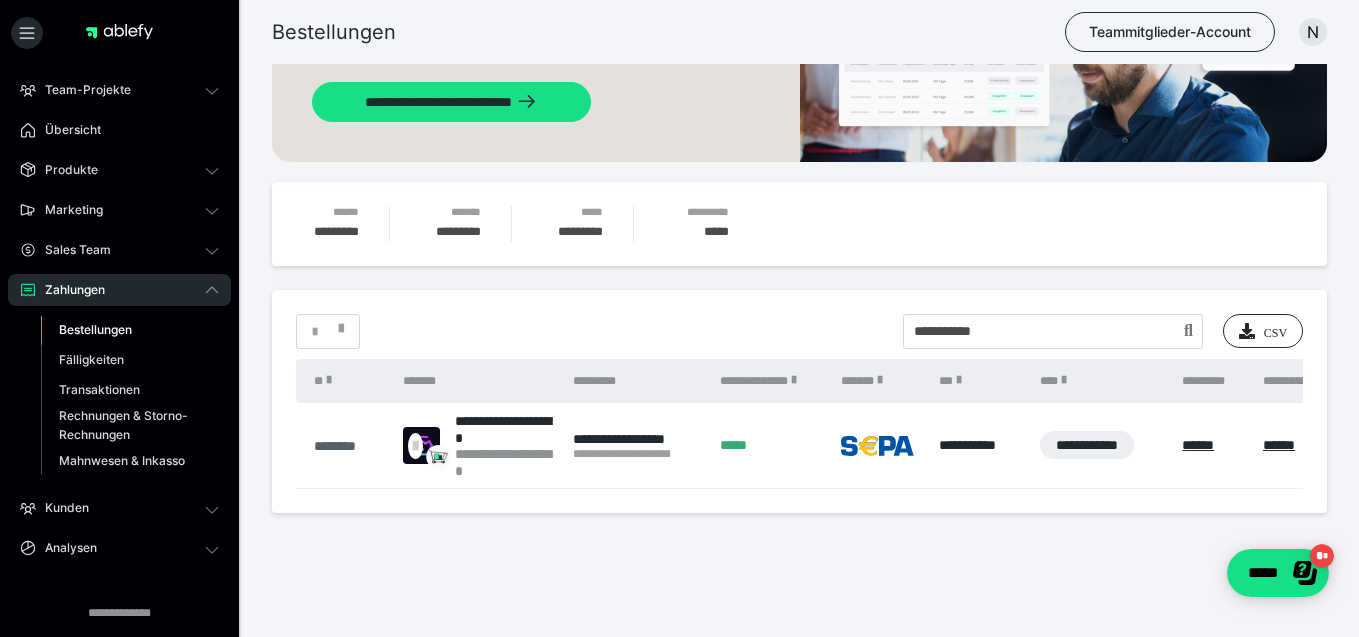 click on "********" at bounding box center (348, 446) 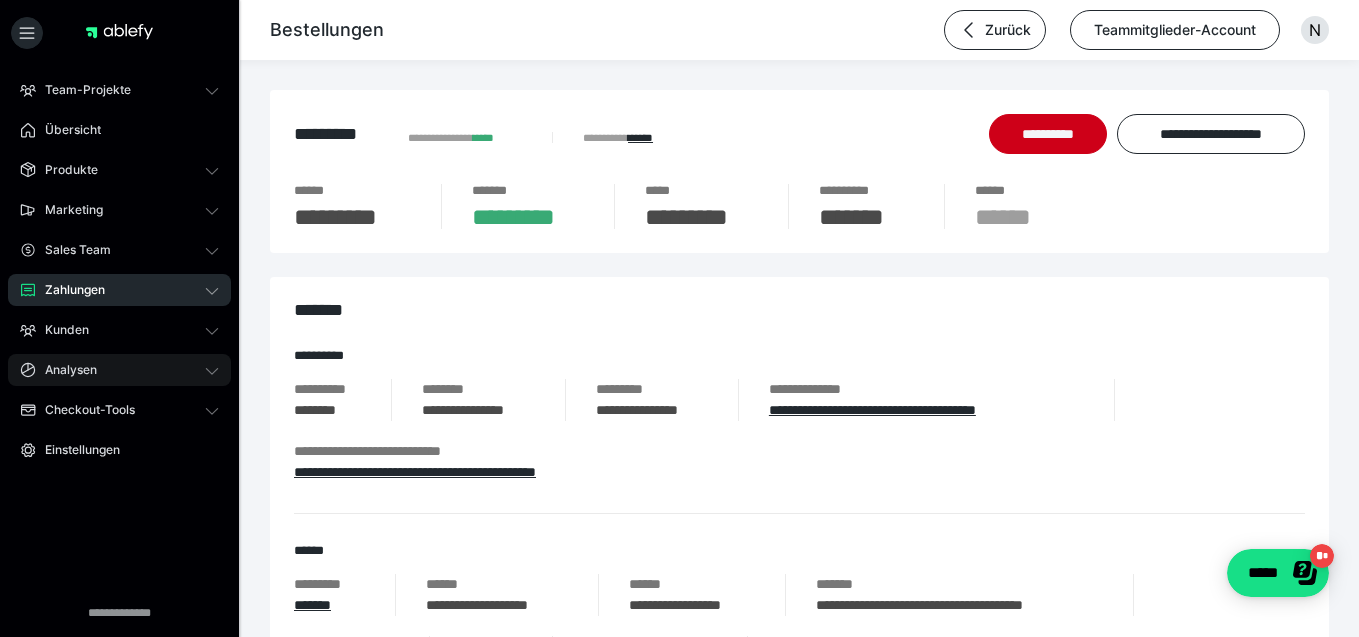 scroll, scrollTop: 0, scrollLeft: 0, axis: both 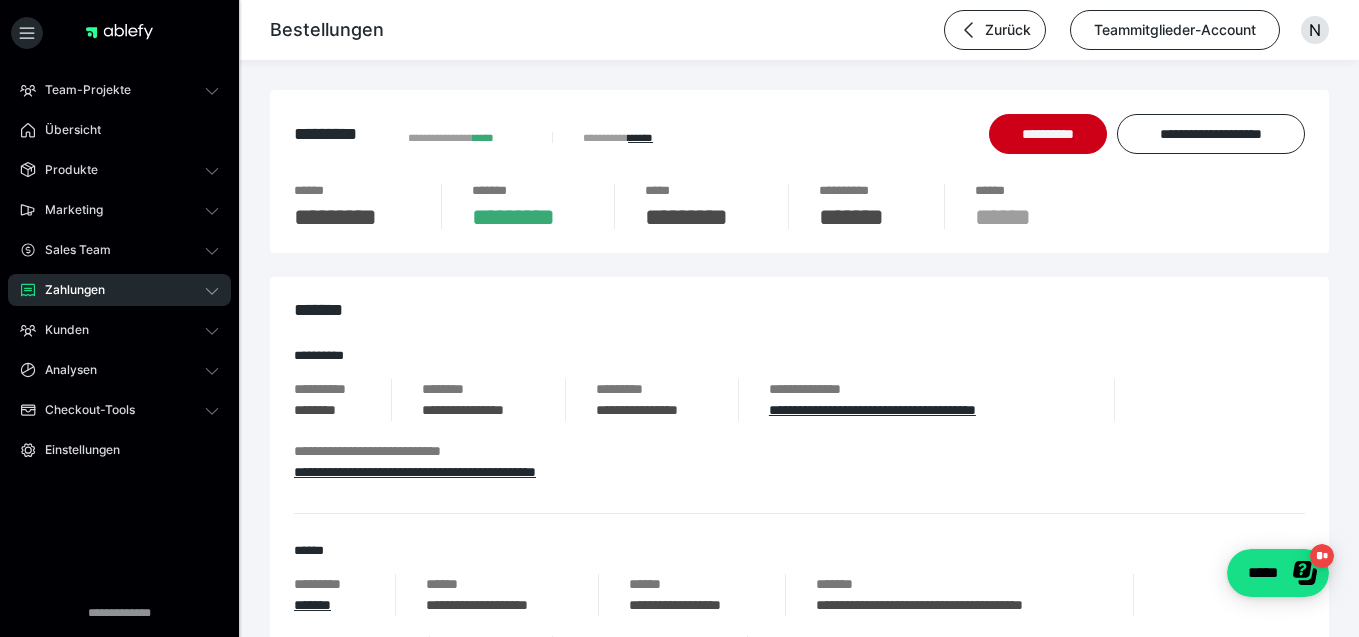 click on "Zahlungen" at bounding box center [119, 290] 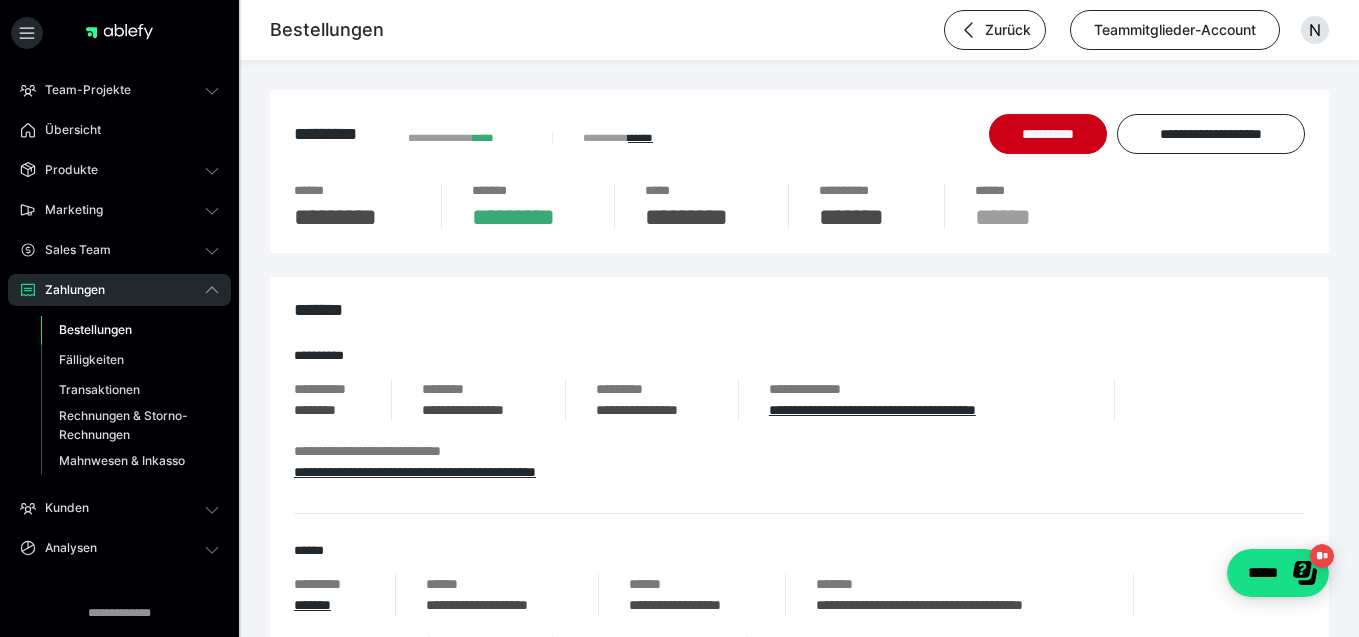 click on "Bestellungen" at bounding box center (95, 329) 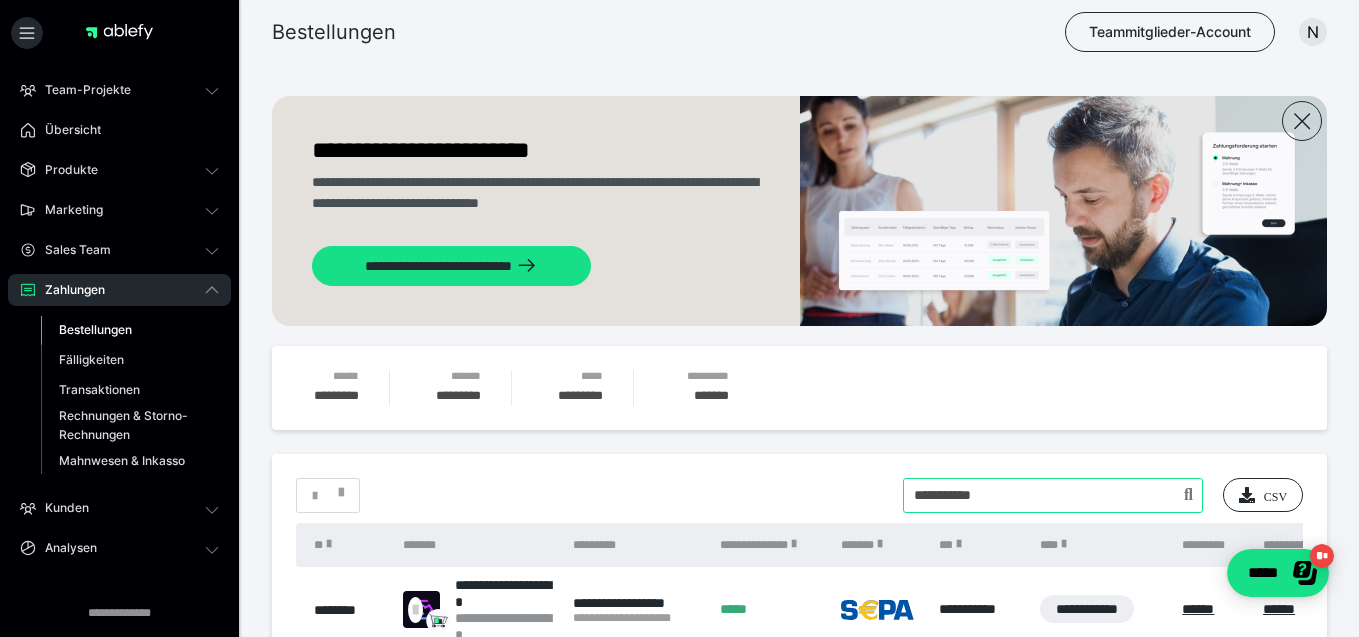 click at bounding box center [1053, 495] 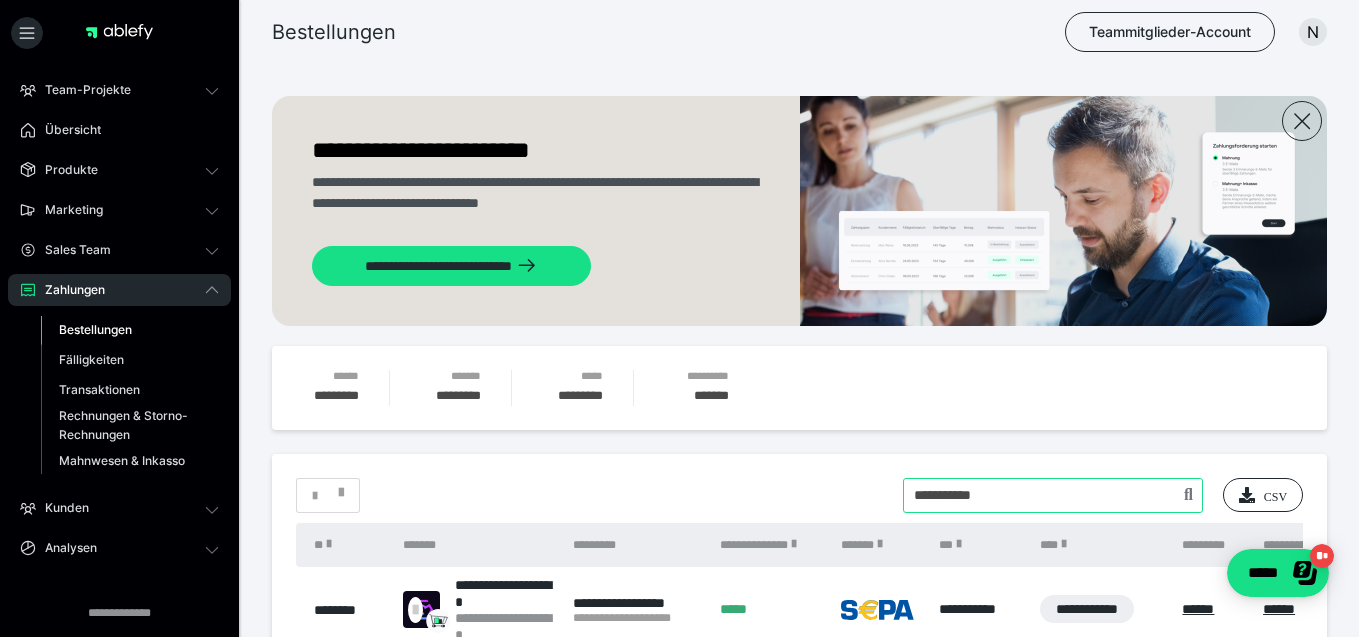 click at bounding box center (1053, 495) 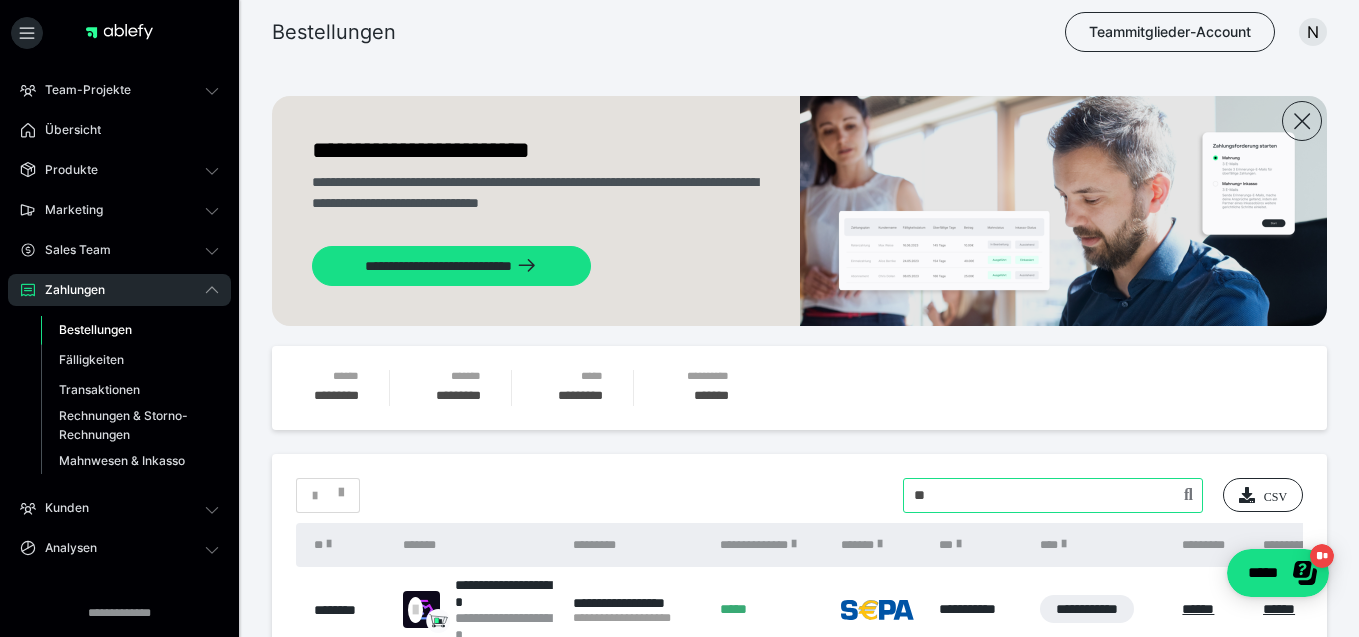 type on "*" 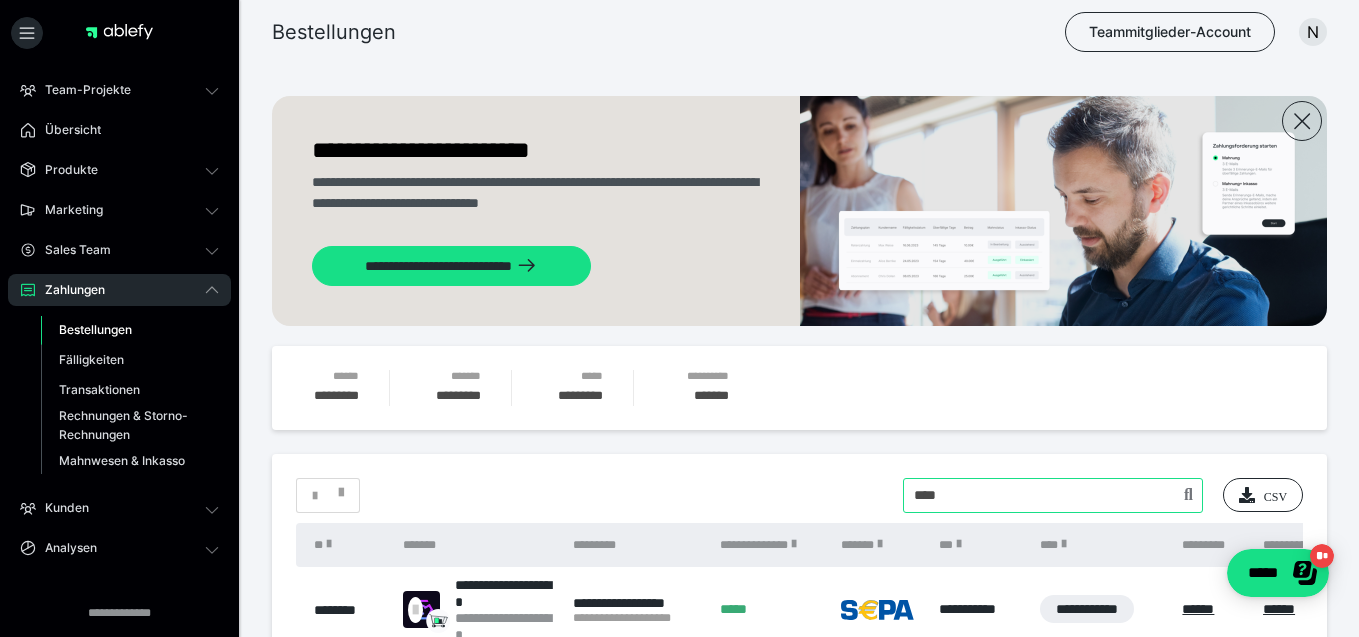 type on "****" 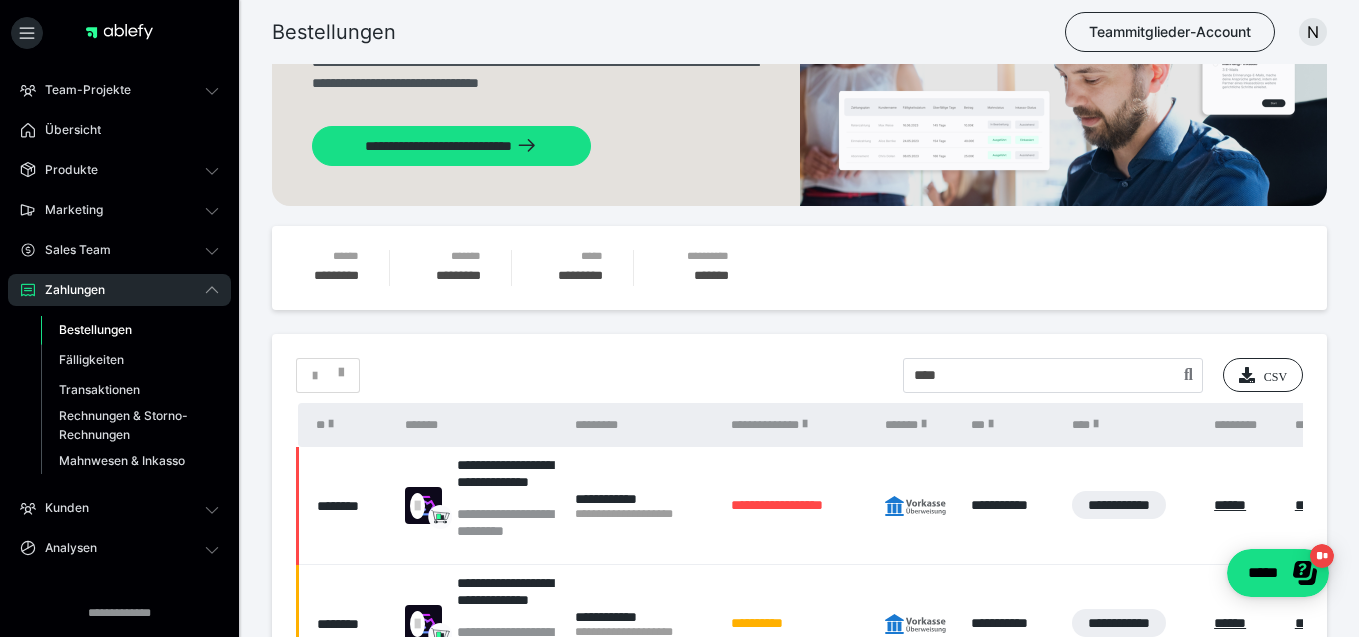 scroll, scrollTop: 125, scrollLeft: 0, axis: vertical 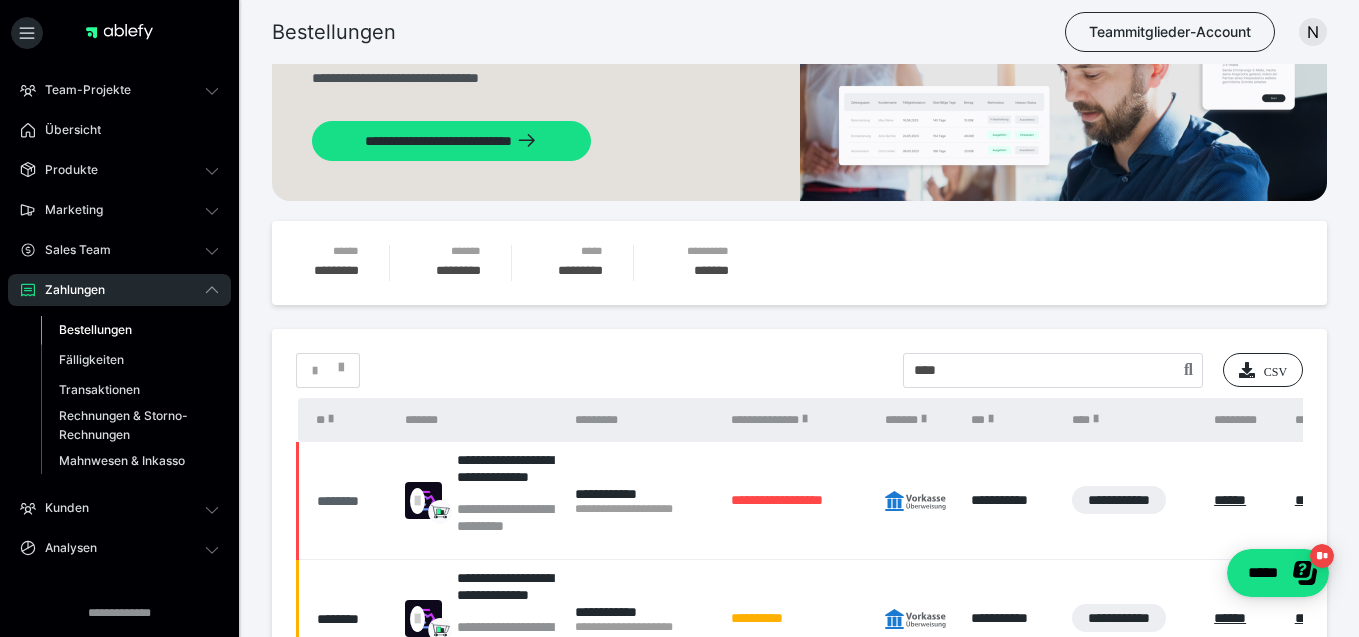 click on "********" at bounding box center [351, 501] 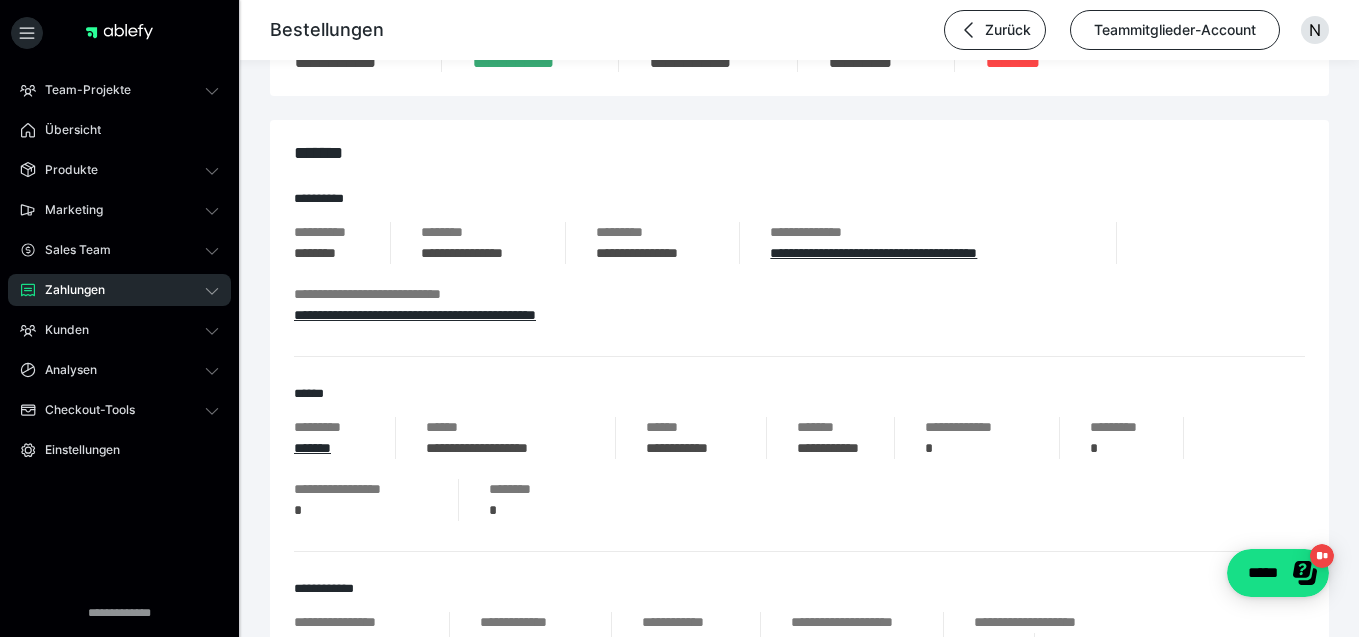 scroll, scrollTop: 151, scrollLeft: 0, axis: vertical 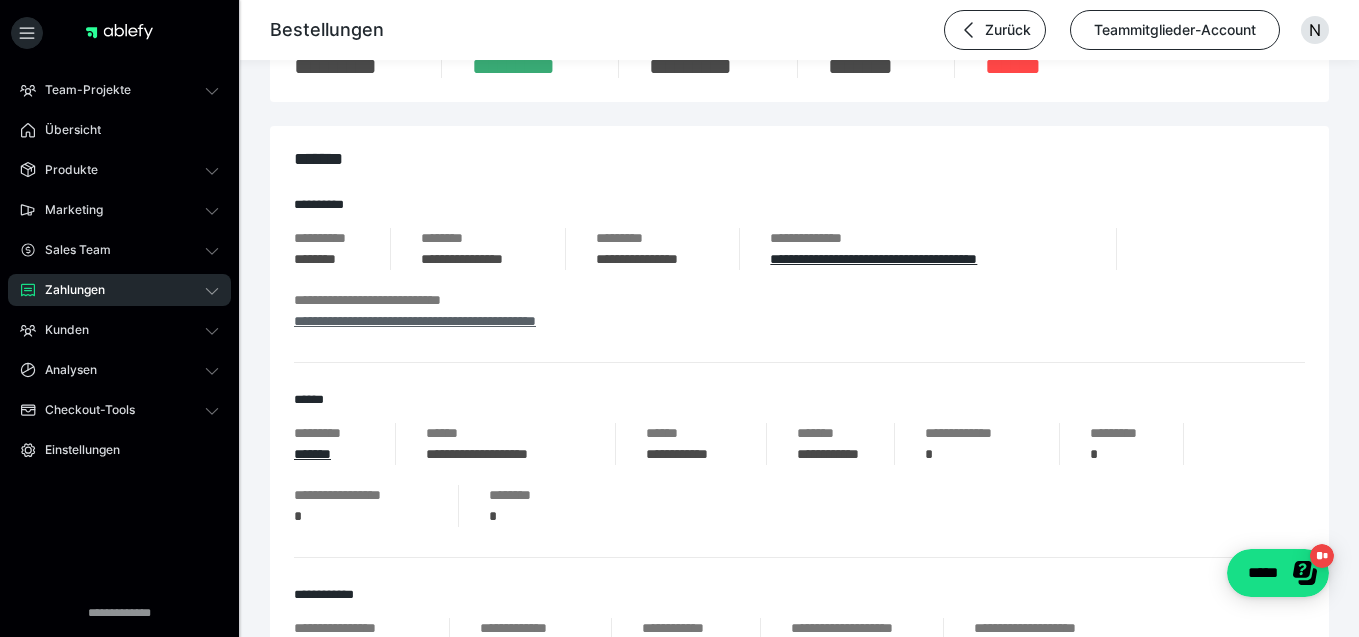 click on "**********" at bounding box center (415, 321) 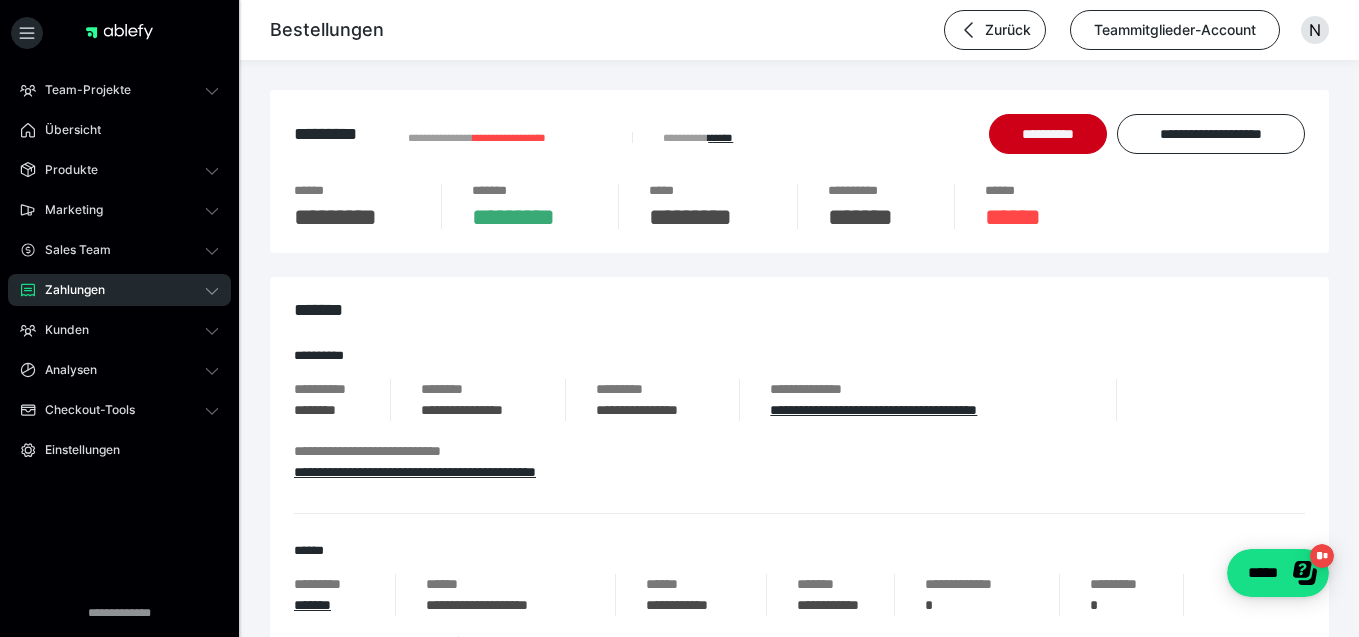 scroll, scrollTop: 0, scrollLeft: 0, axis: both 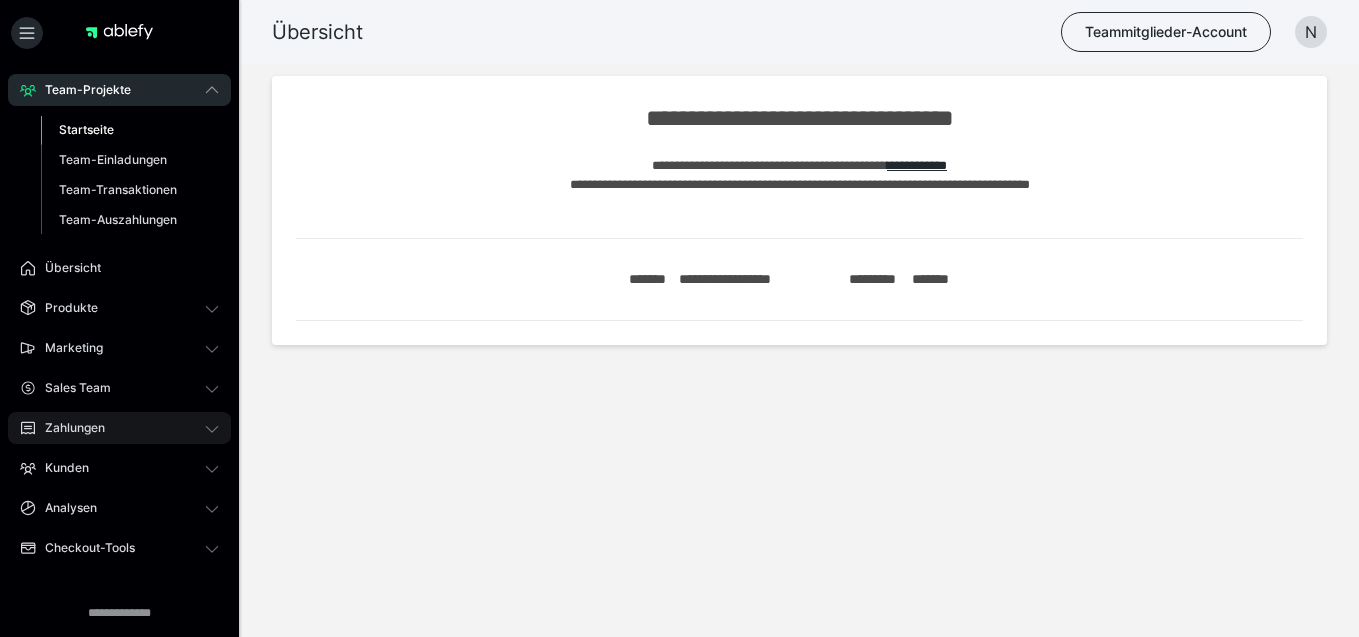 click on "Zahlungen" at bounding box center [68, 428] 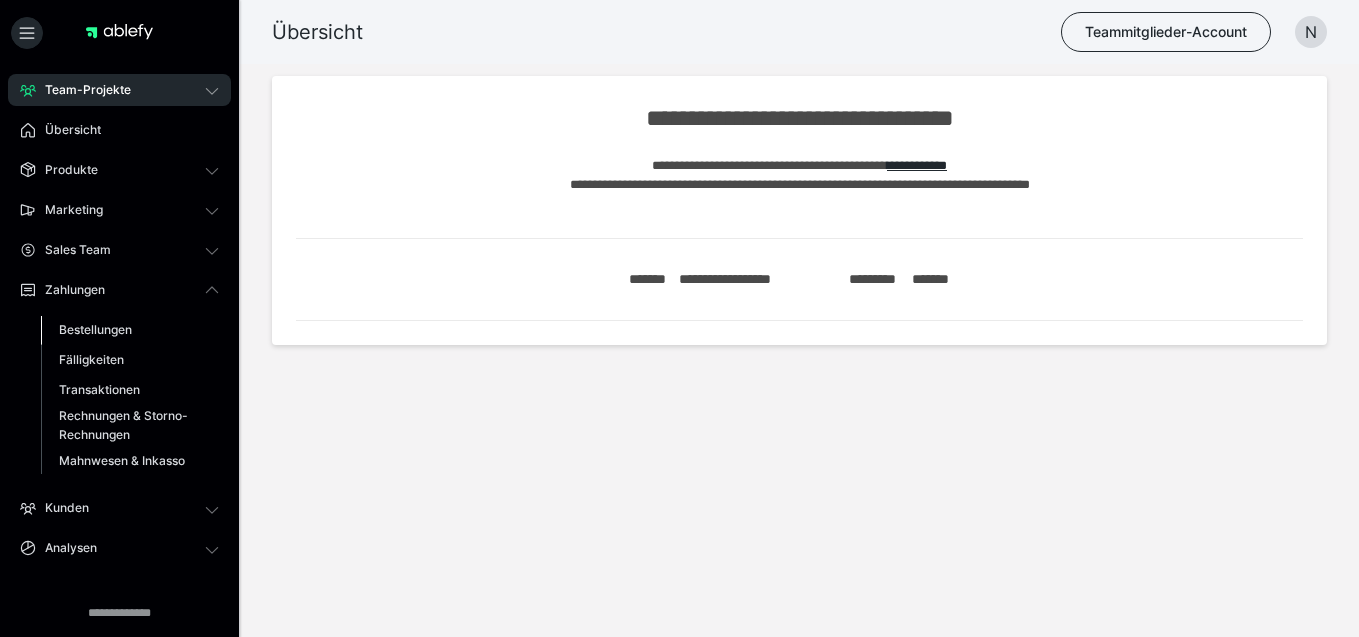 click on "Bestellungen" at bounding box center [95, 329] 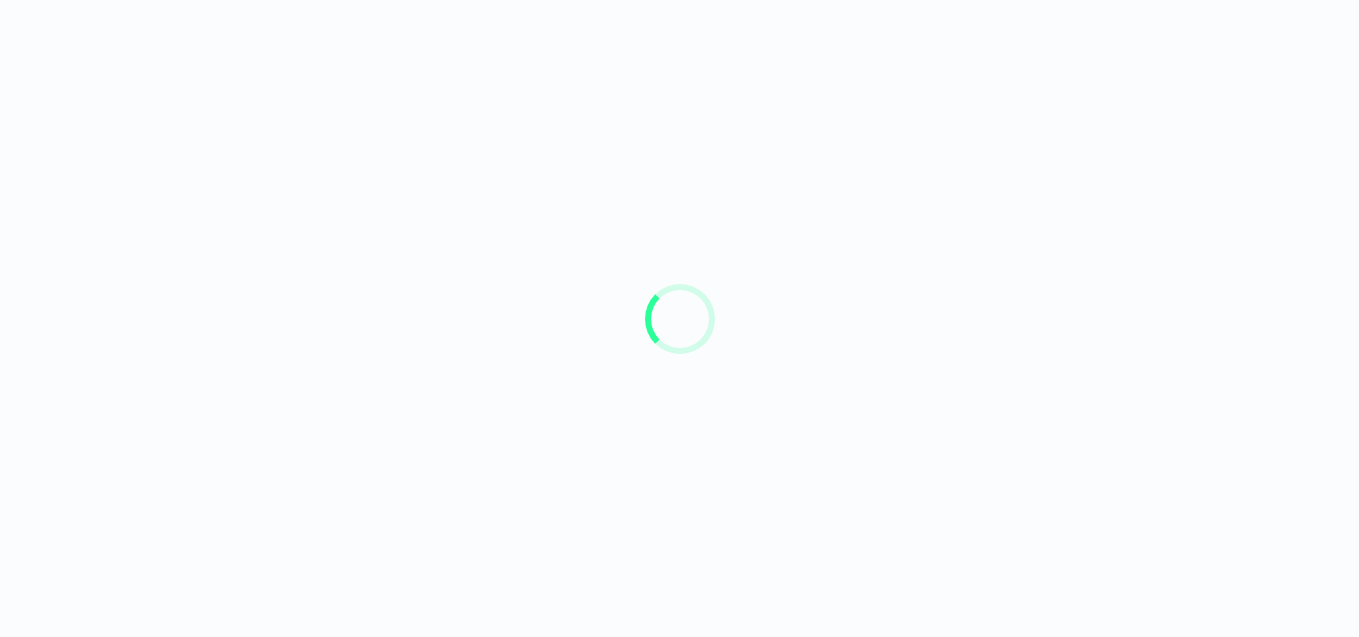 scroll, scrollTop: 0, scrollLeft: 0, axis: both 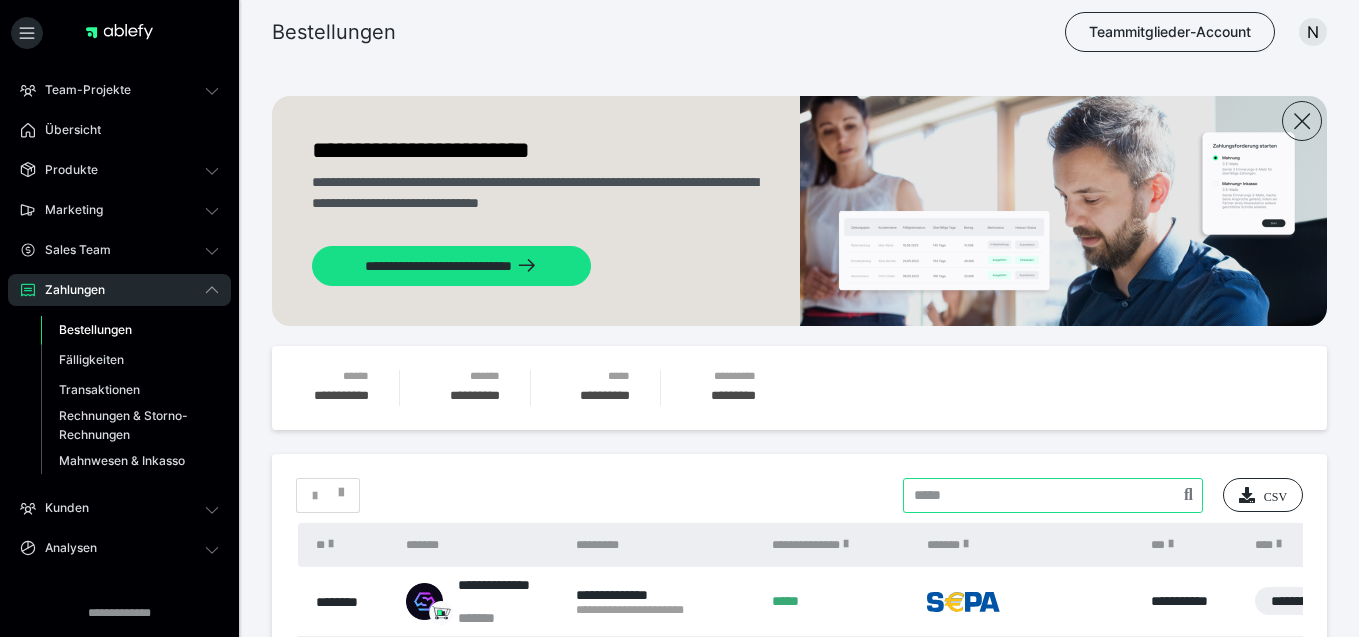click at bounding box center [1053, 495] 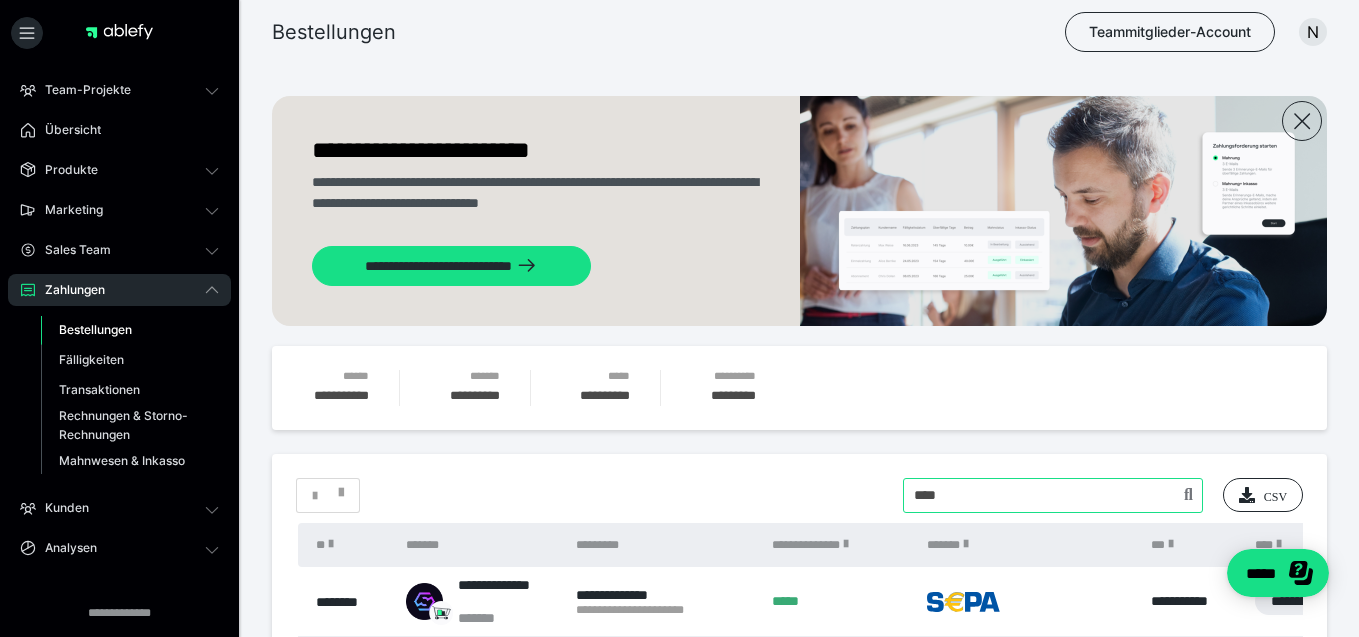 scroll, scrollTop: 0, scrollLeft: 0, axis: both 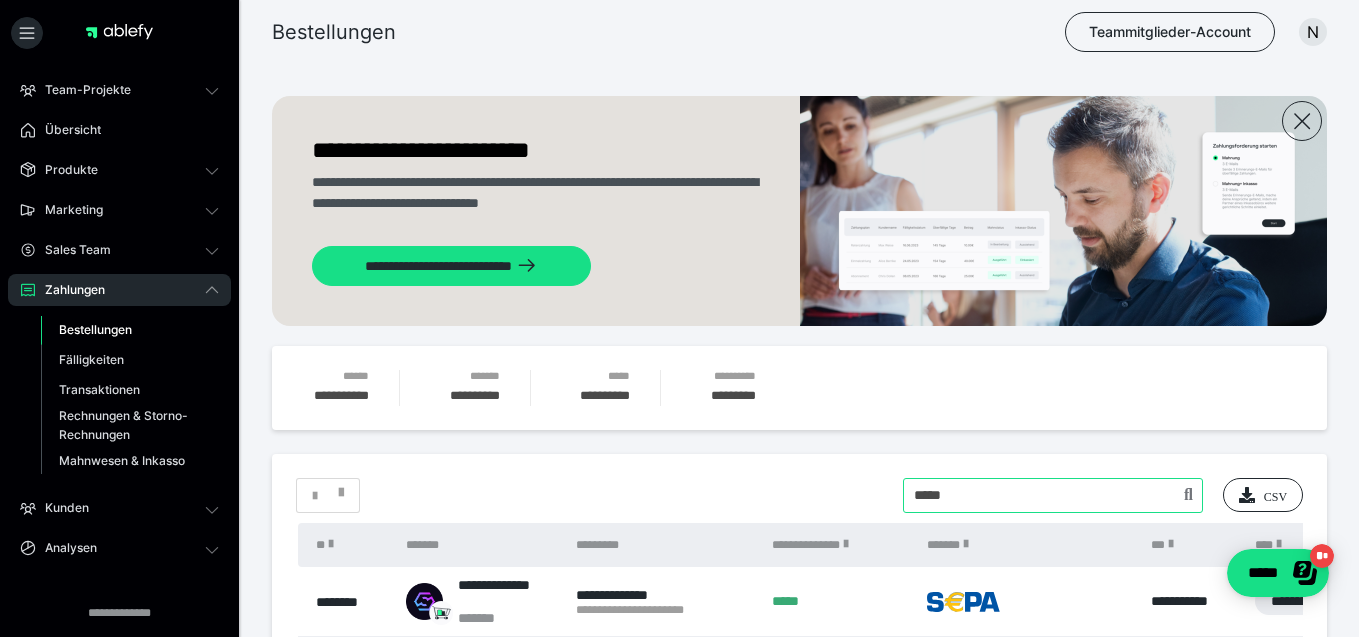 type on "*****" 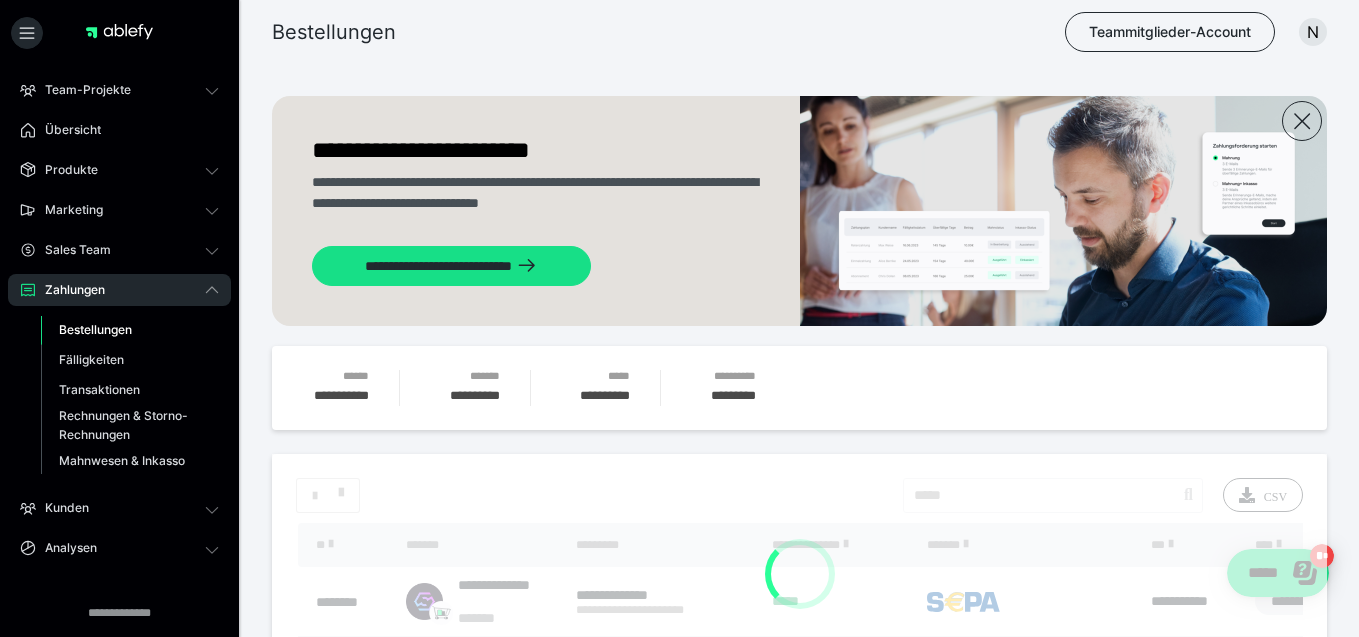 scroll, scrollTop: 0, scrollLeft: 0, axis: both 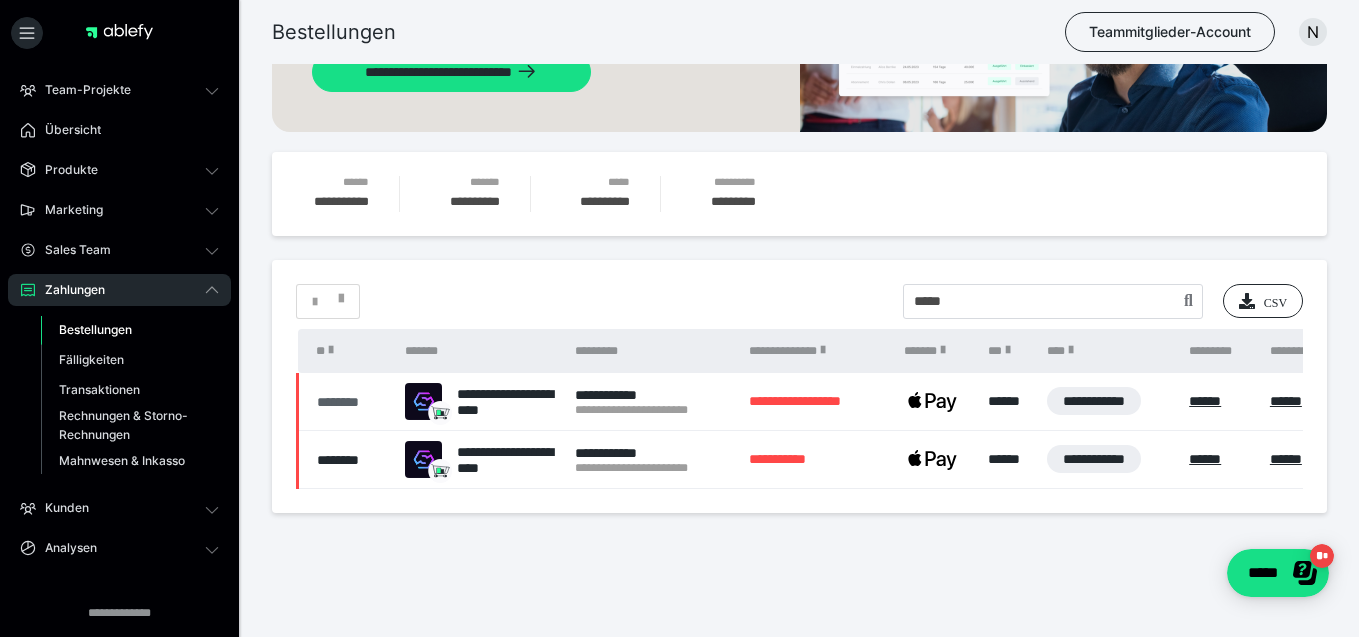 click on "********" at bounding box center (351, 402) 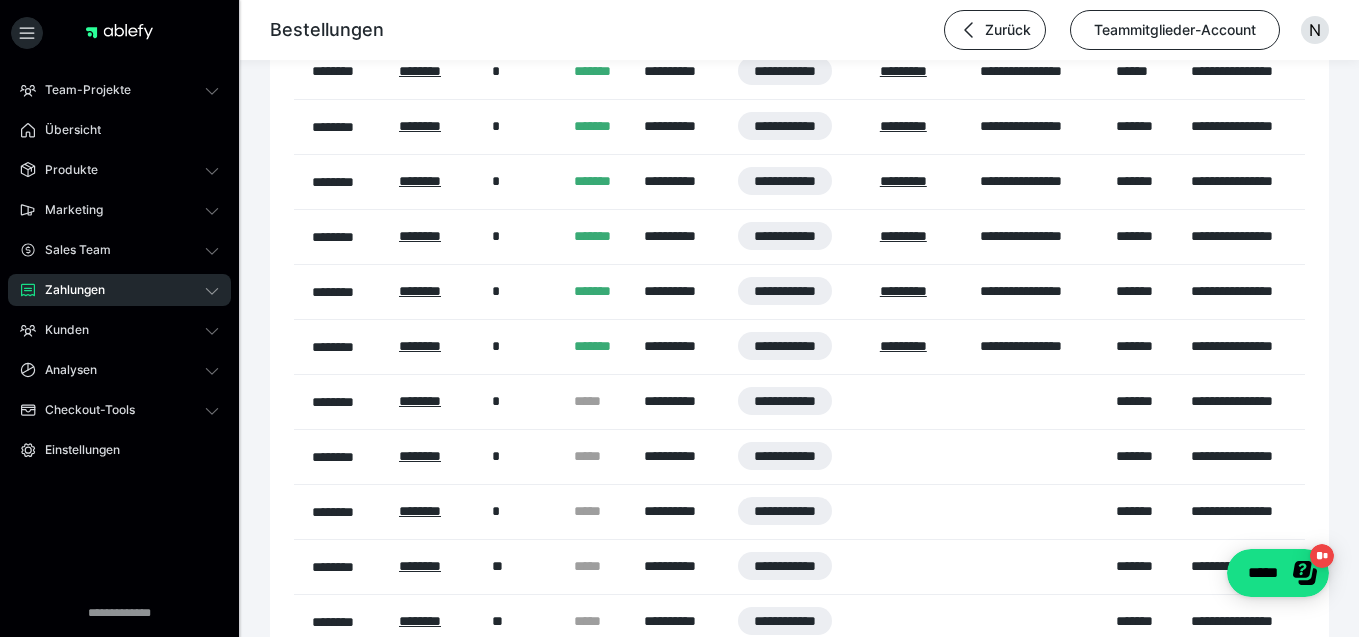 scroll, scrollTop: 1539, scrollLeft: 0, axis: vertical 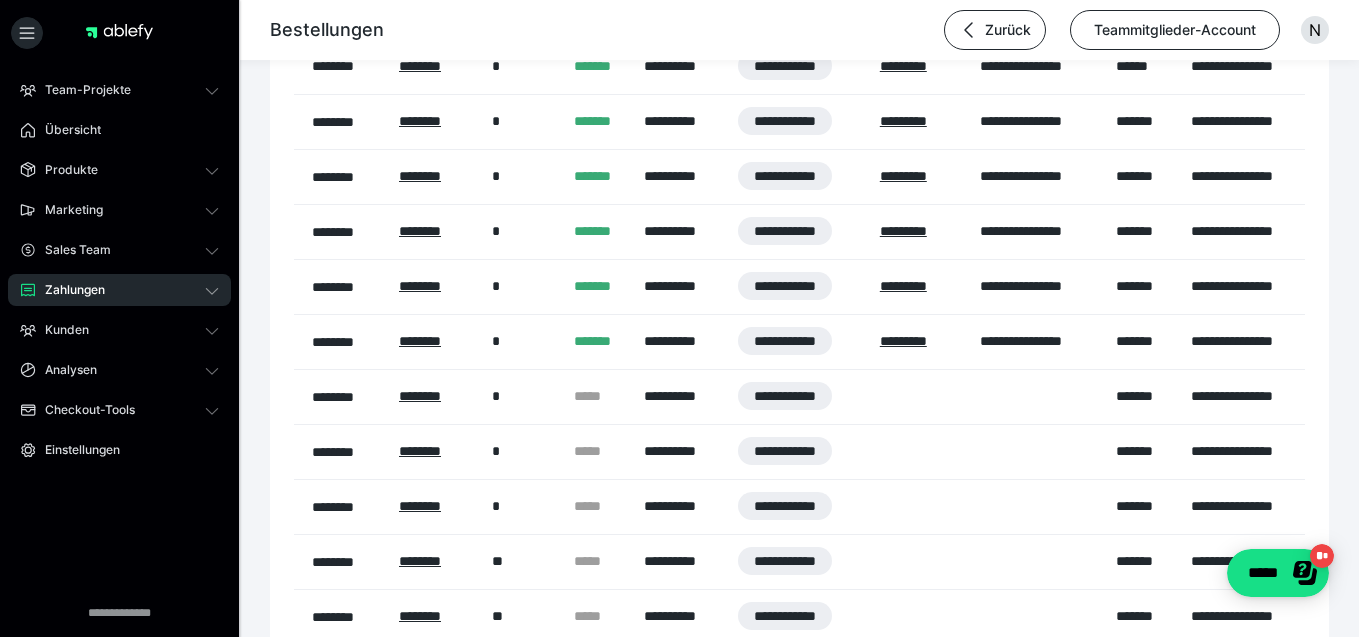 click on "Zahlungen" at bounding box center (68, 290) 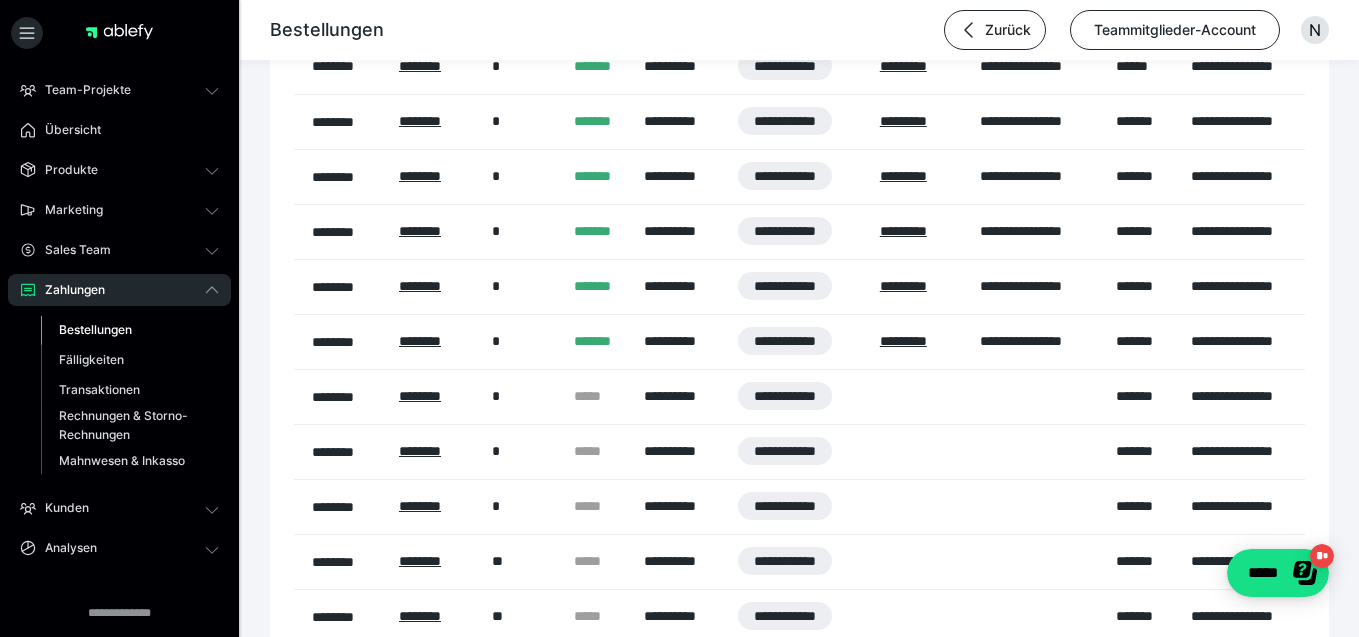 click on "Bestellungen" at bounding box center [95, 329] 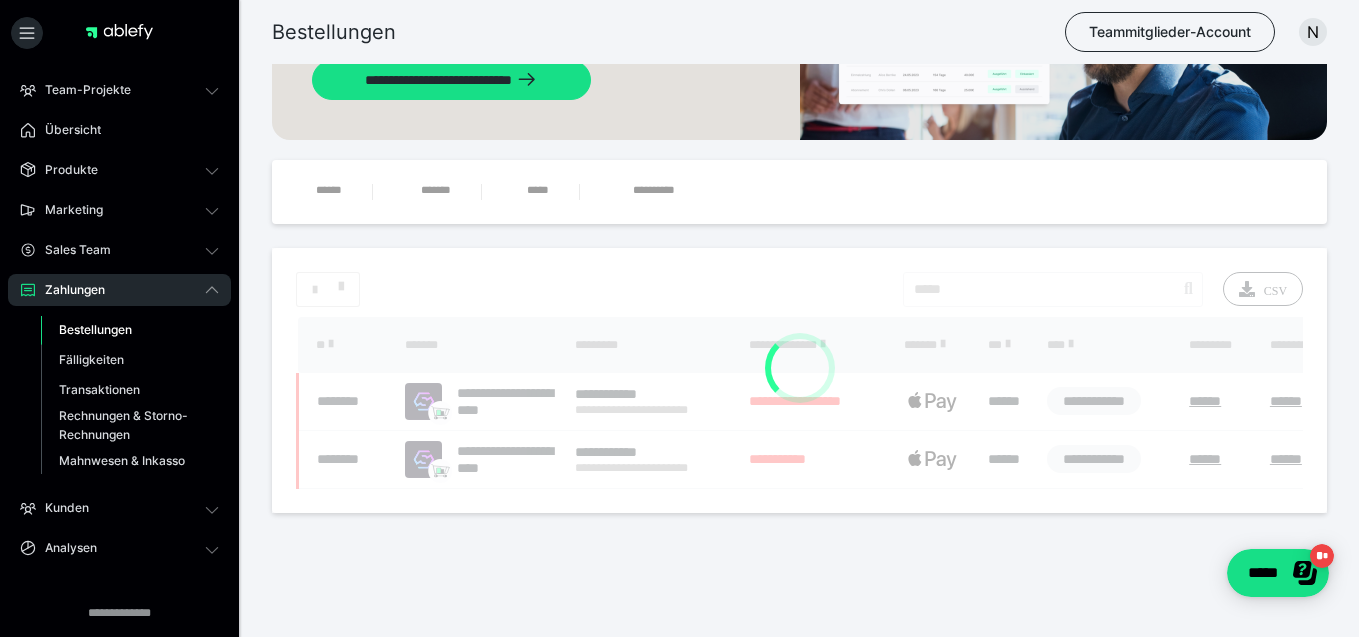 scroll, scrollTop: 0, scrollLeft: 0, axis: both 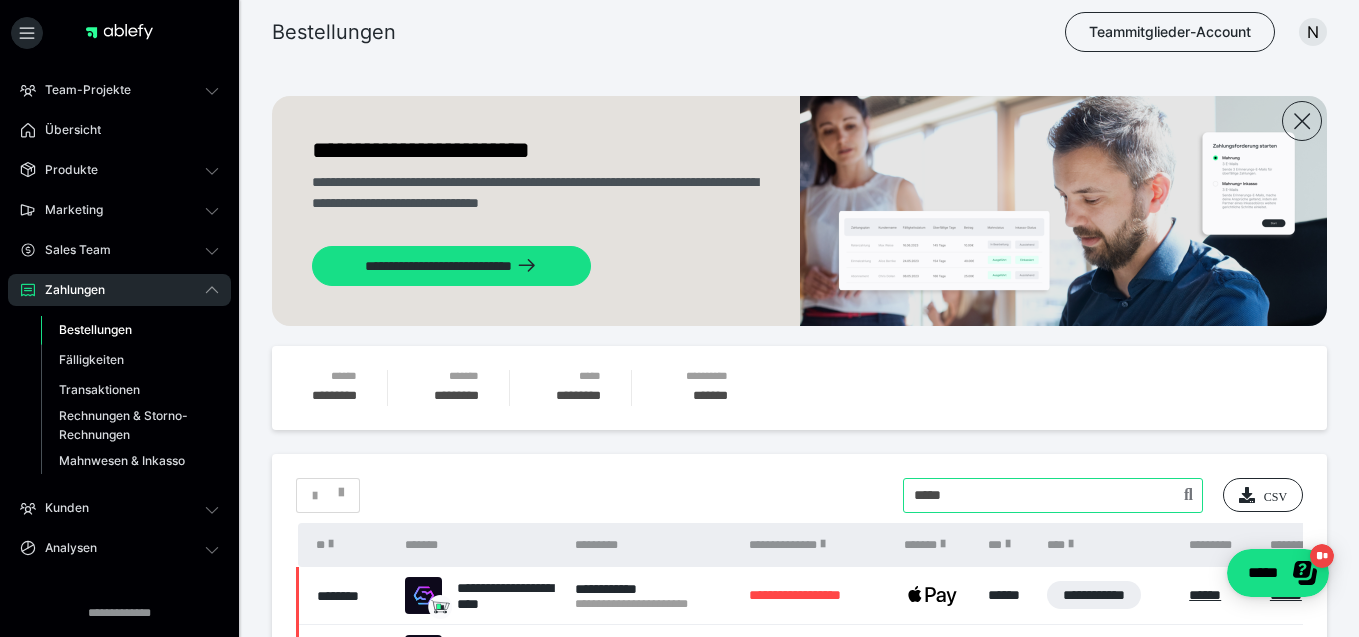 click at bounding box center (1053, 495) 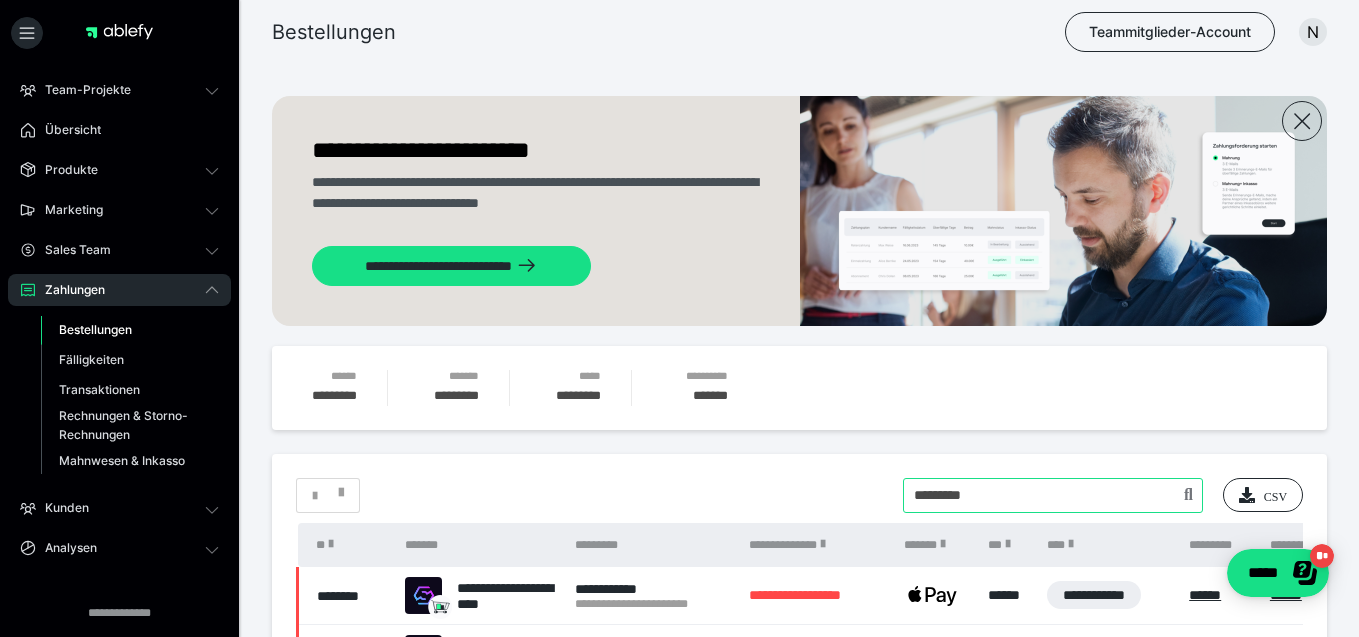 click at bounding box center [1053, 495] 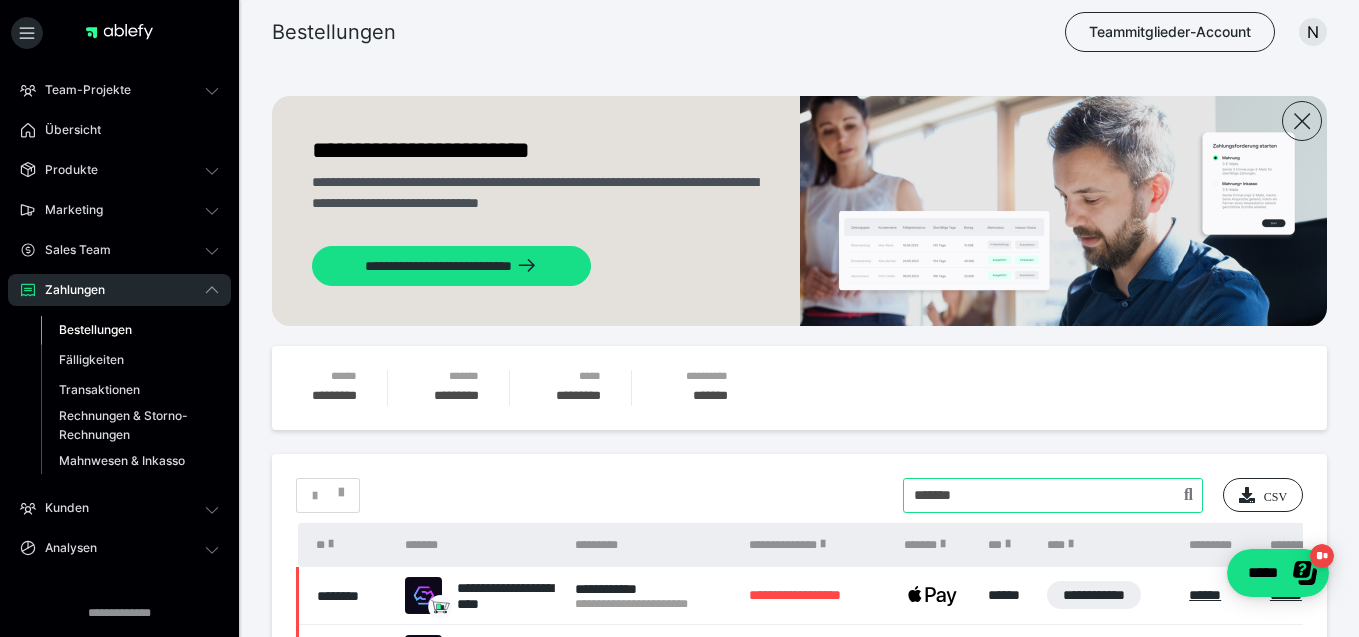 type on "*******" 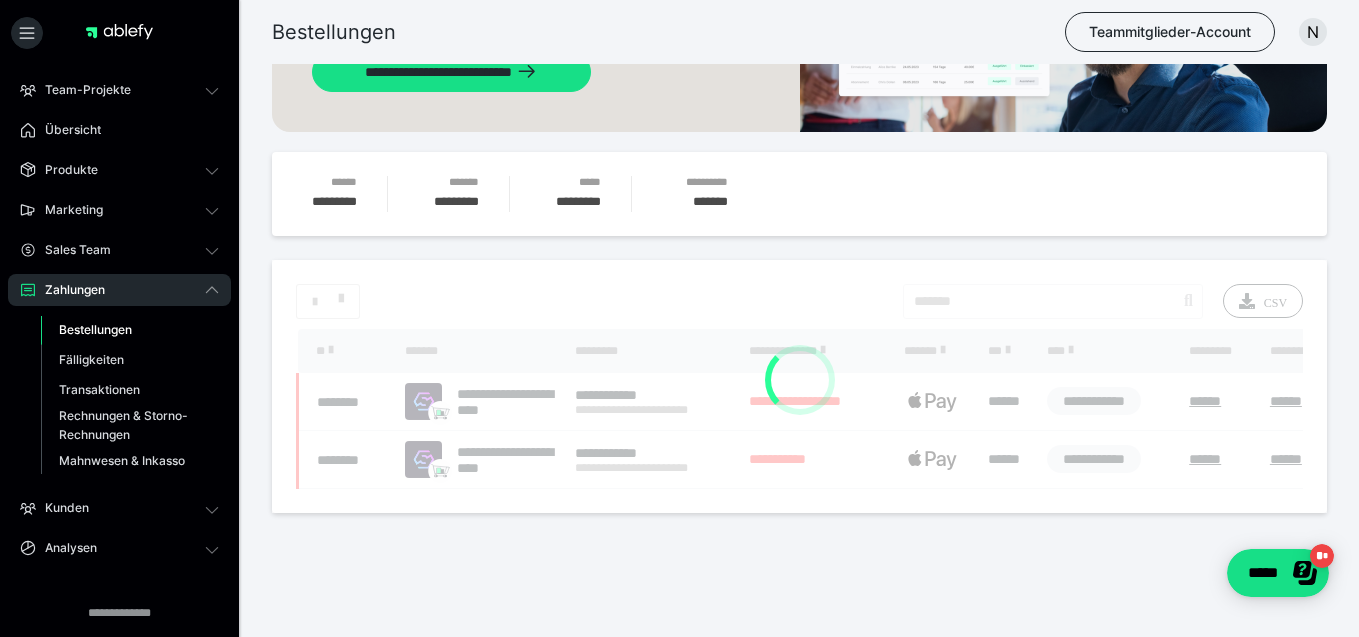scroll, scrollTop: 194, scrollLeft: 0, axis: vertical 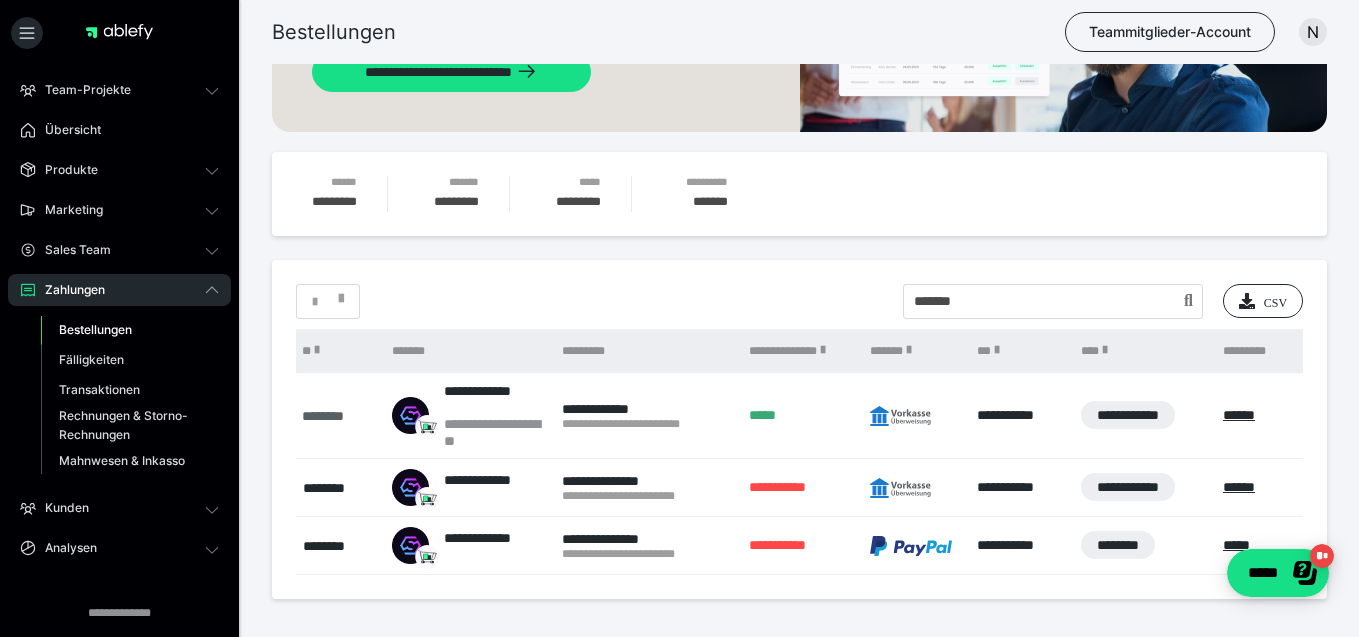 click on "********" at bounding box center (337, 416) 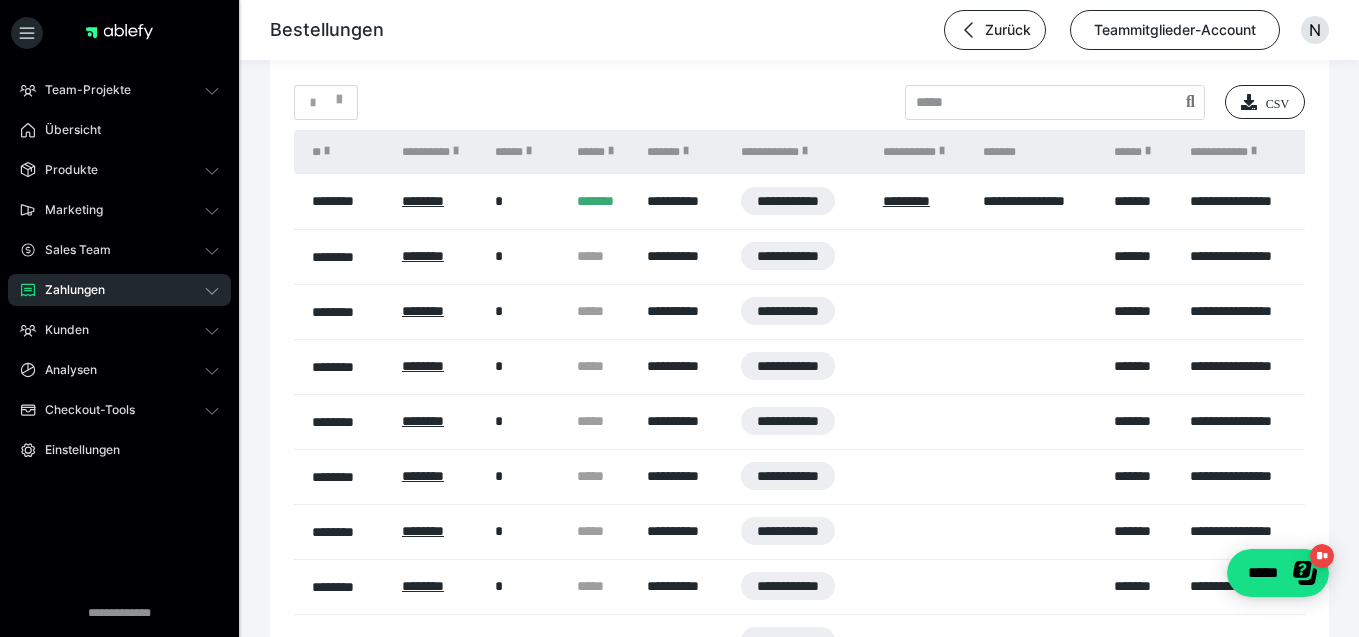 scroll, scrollTop: 1396, scrollLeft: 0, axis: vertical 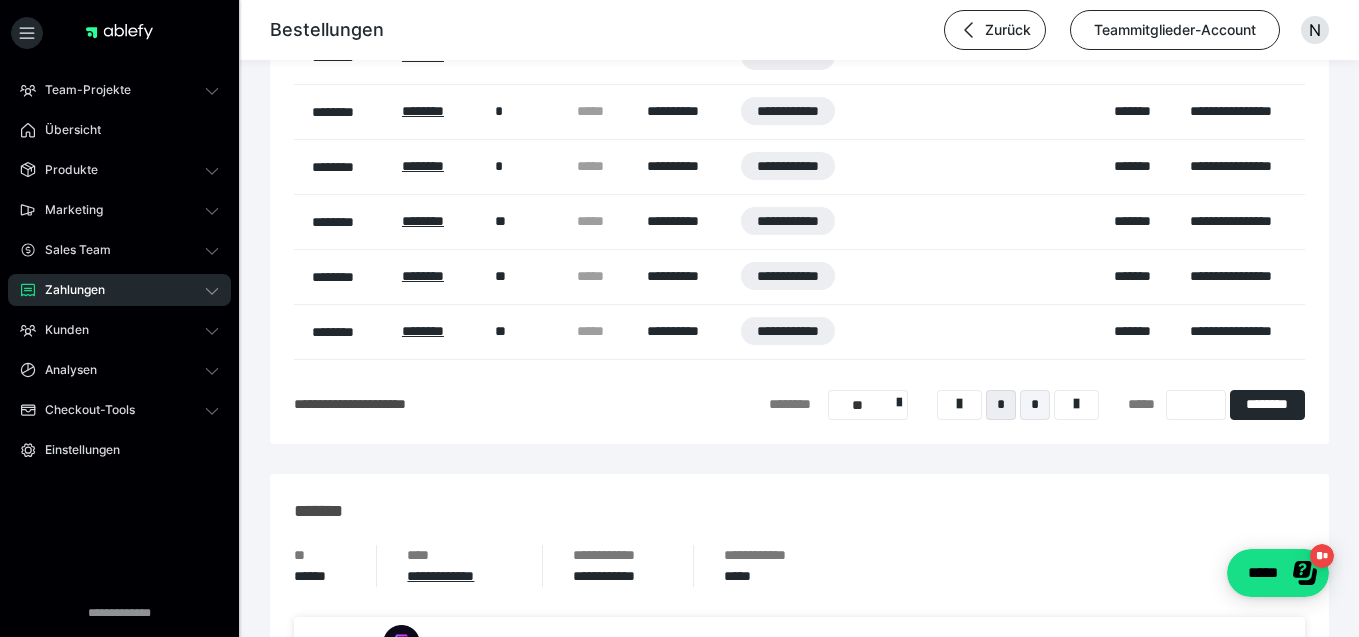 click on "*" at bounding box center (1035, 405) 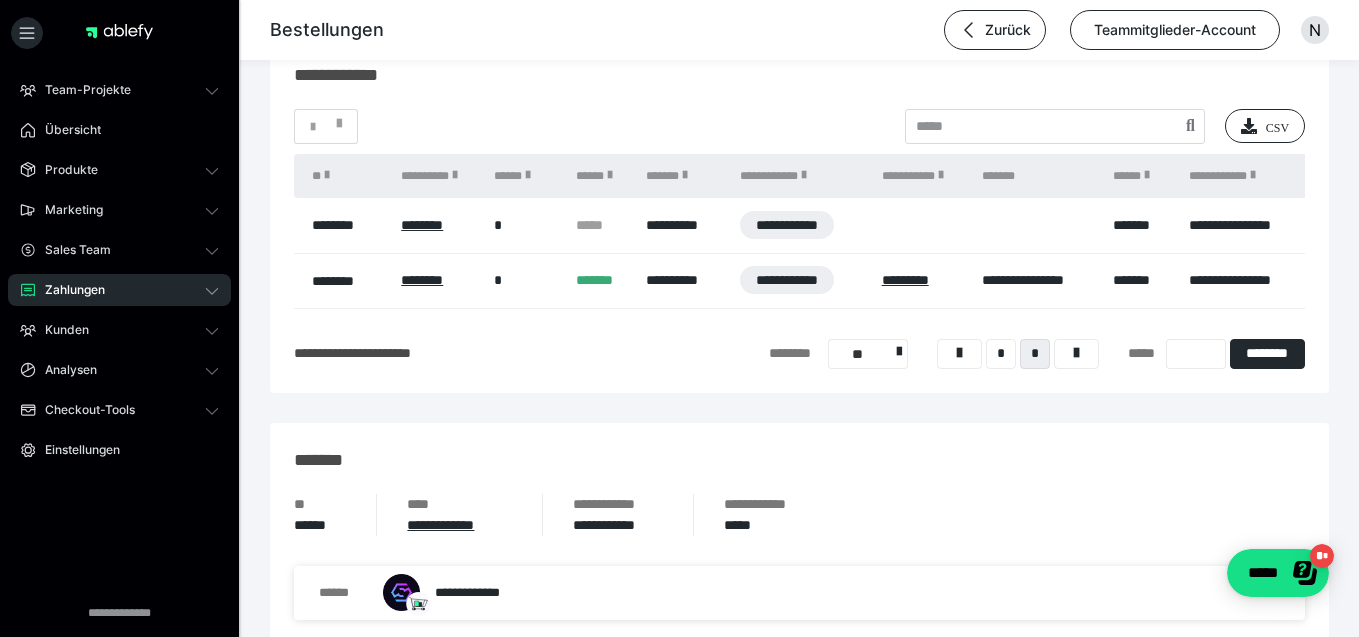 scroll, scrollTop: 1435, scrollLeft: 0, axis: vertical 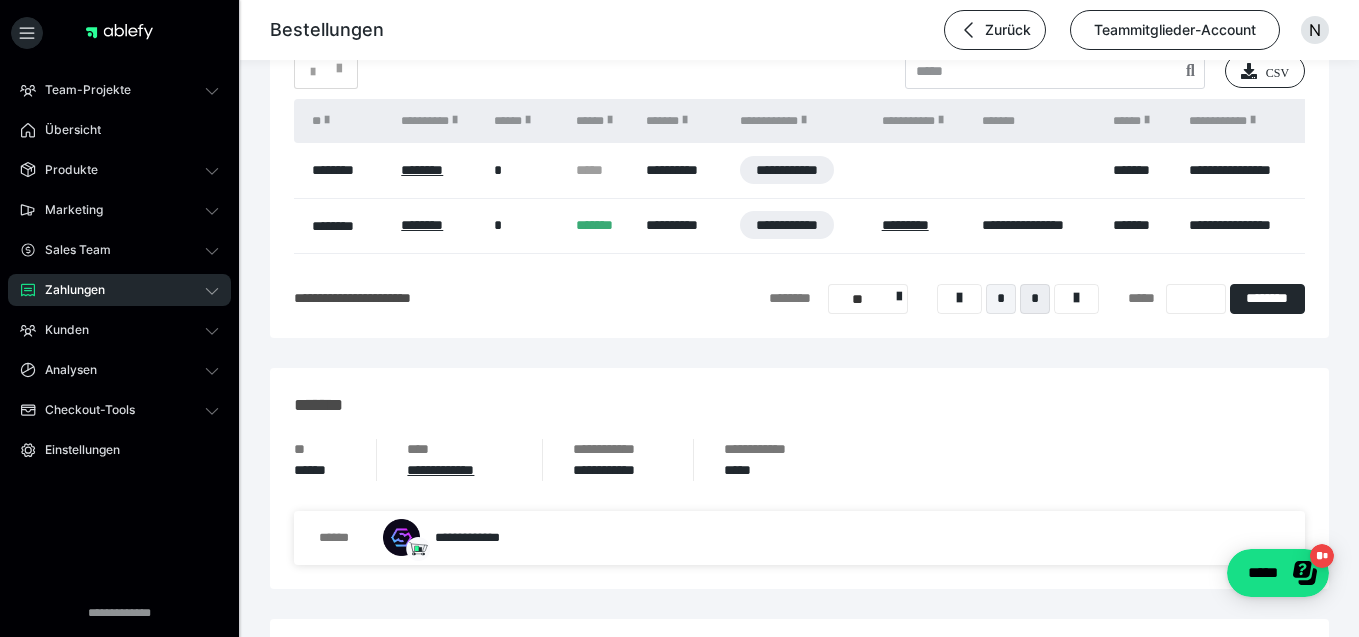 click on "*" at bounding box center [1001, 299] 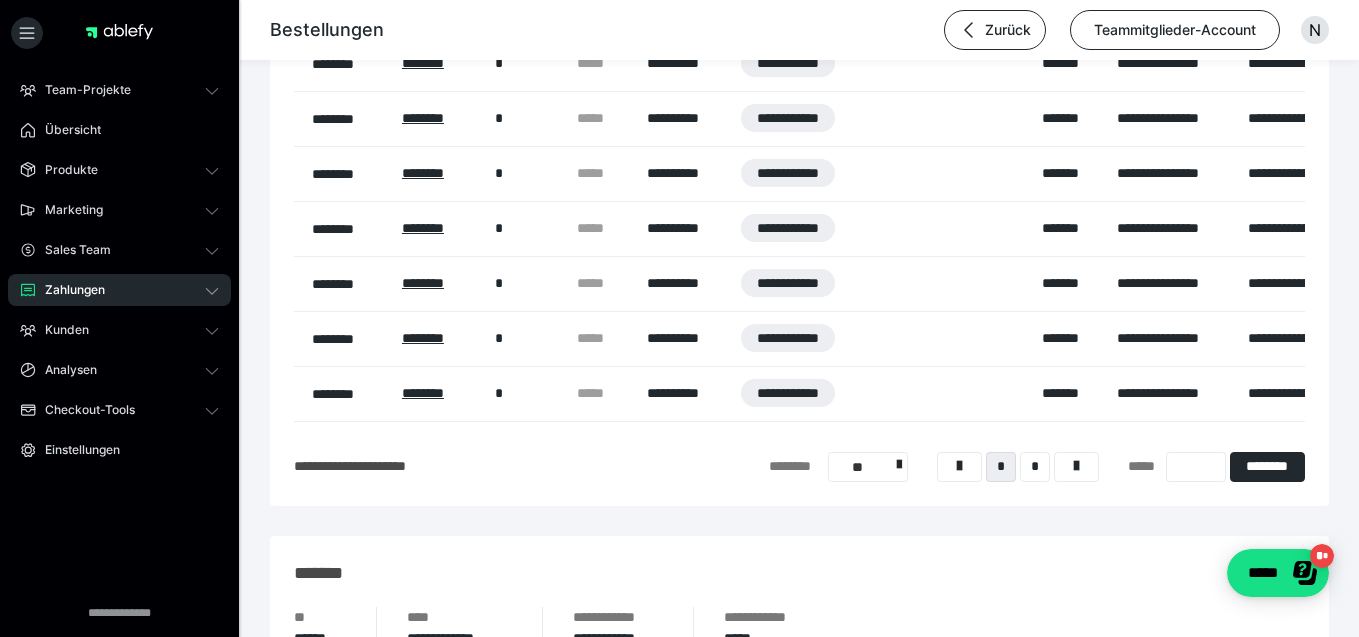 scroll, scrollTop: 1708, scrollLeft: 0, axis: vertical 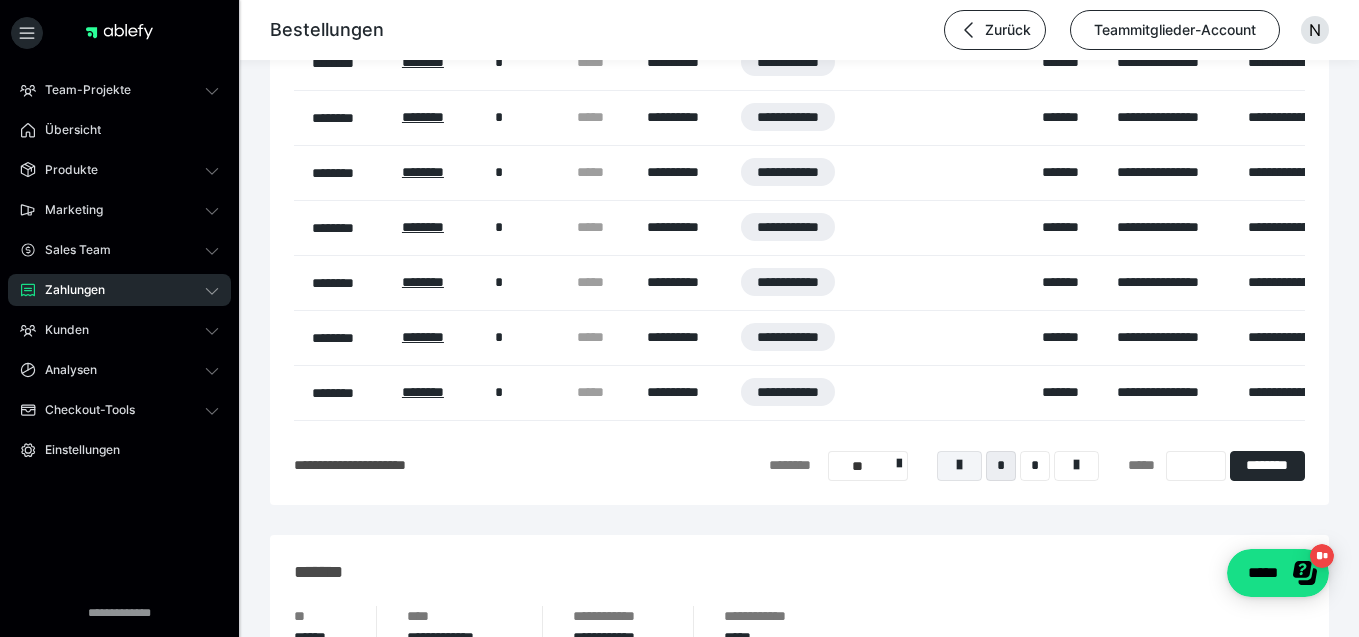 click at bounding box center (959, 466) 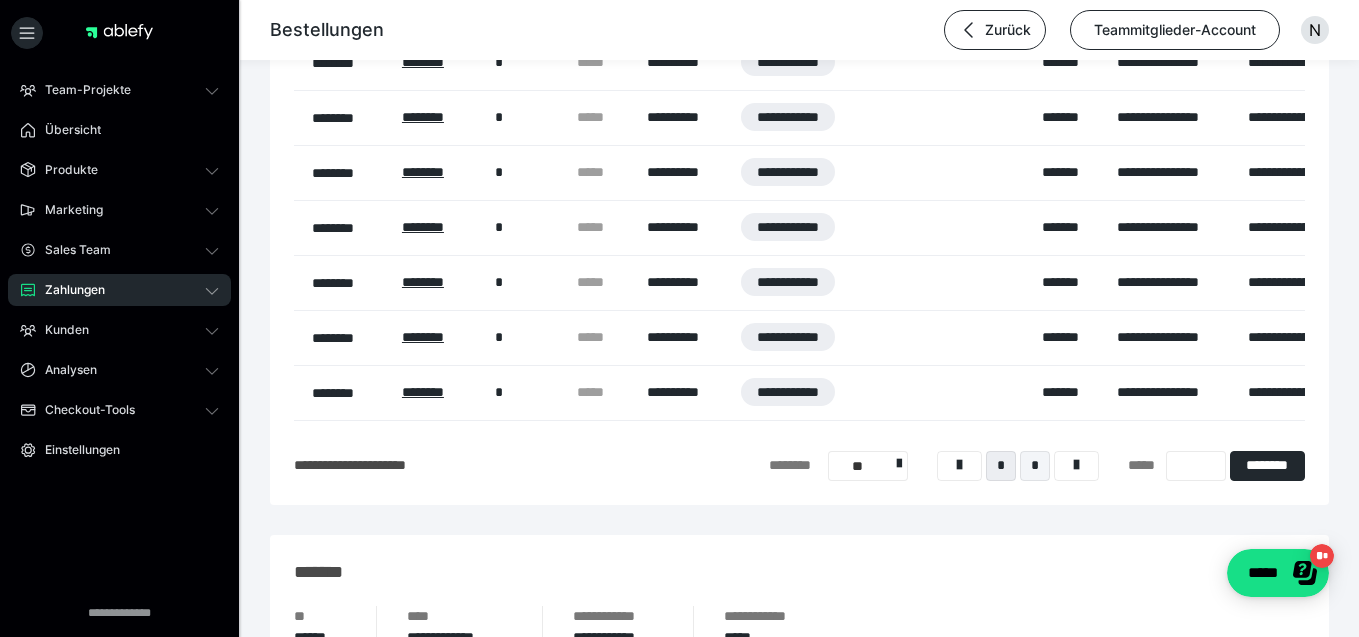click on "*" at bounding box center (1035, 466) 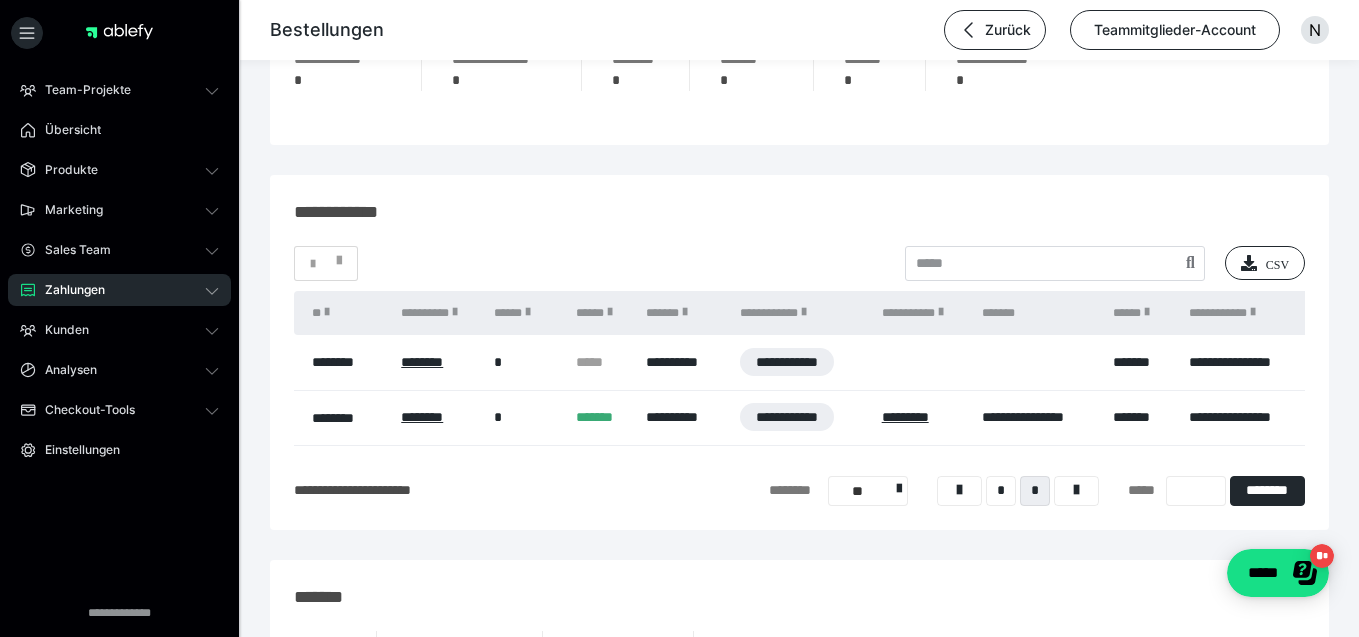 scroll, scrollTop: 1244, scrollLeft: 0, axis: vertical 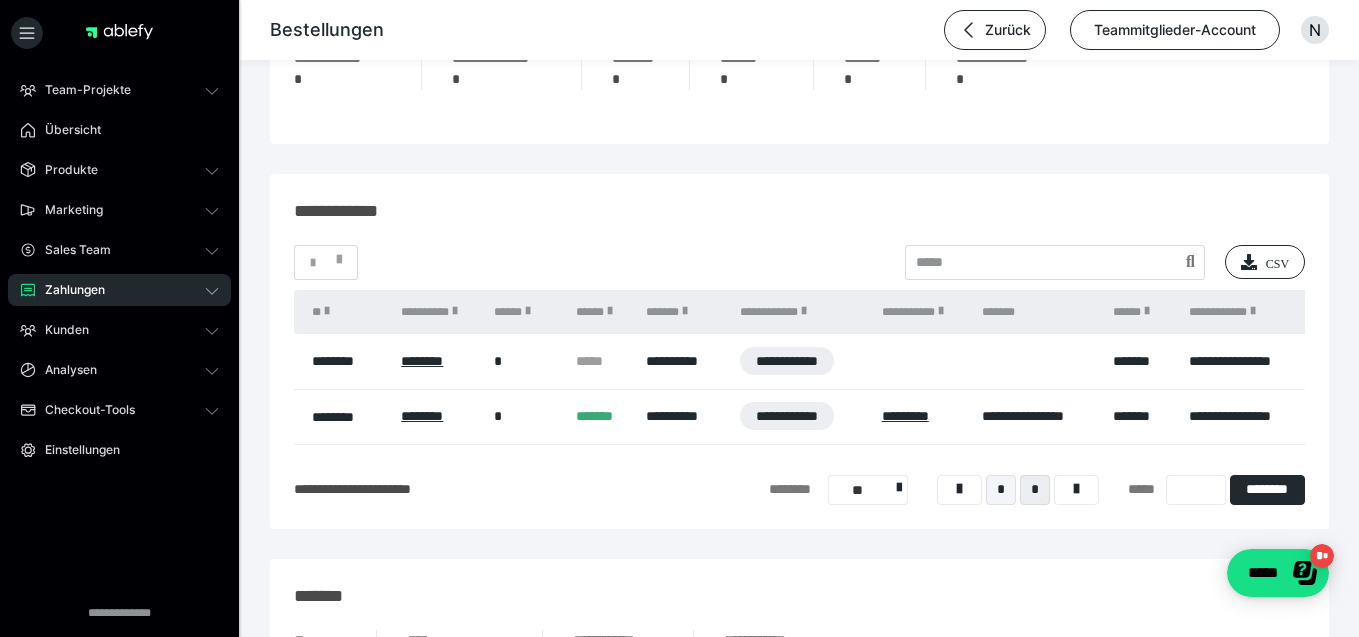 click on "*" at bounding box center [1001, 490] 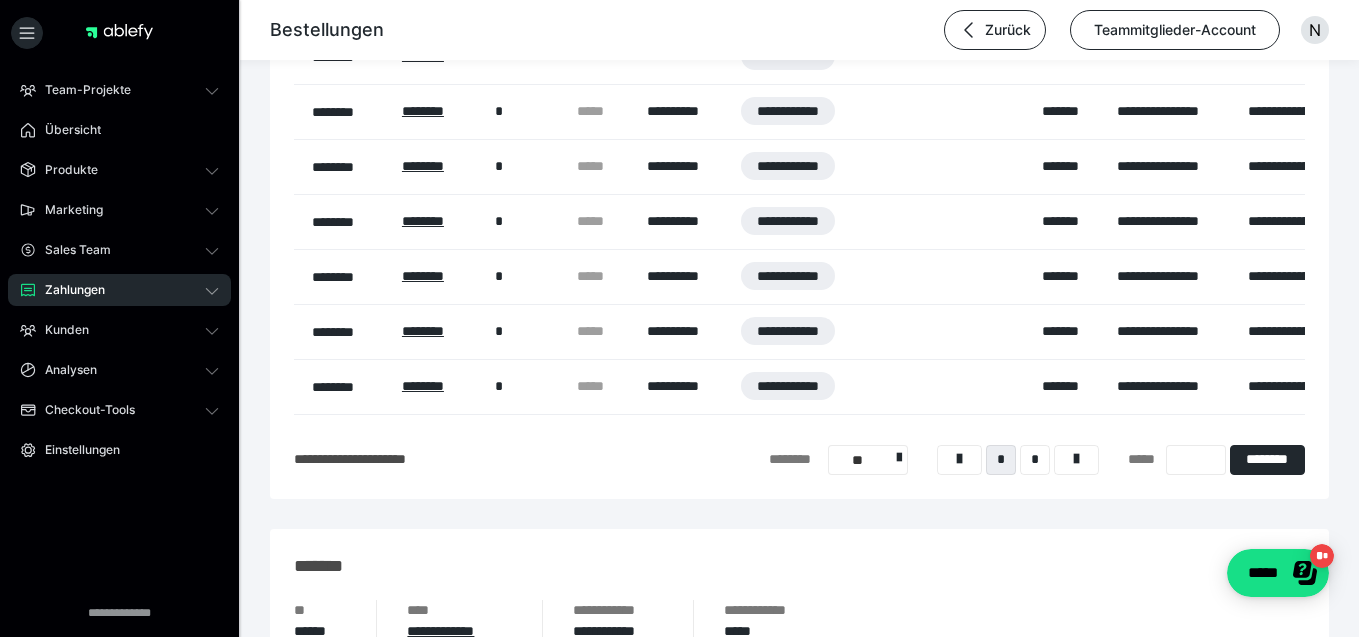 scroll, scrollTop: 1939, scrollLeft: 0, axis: vertical 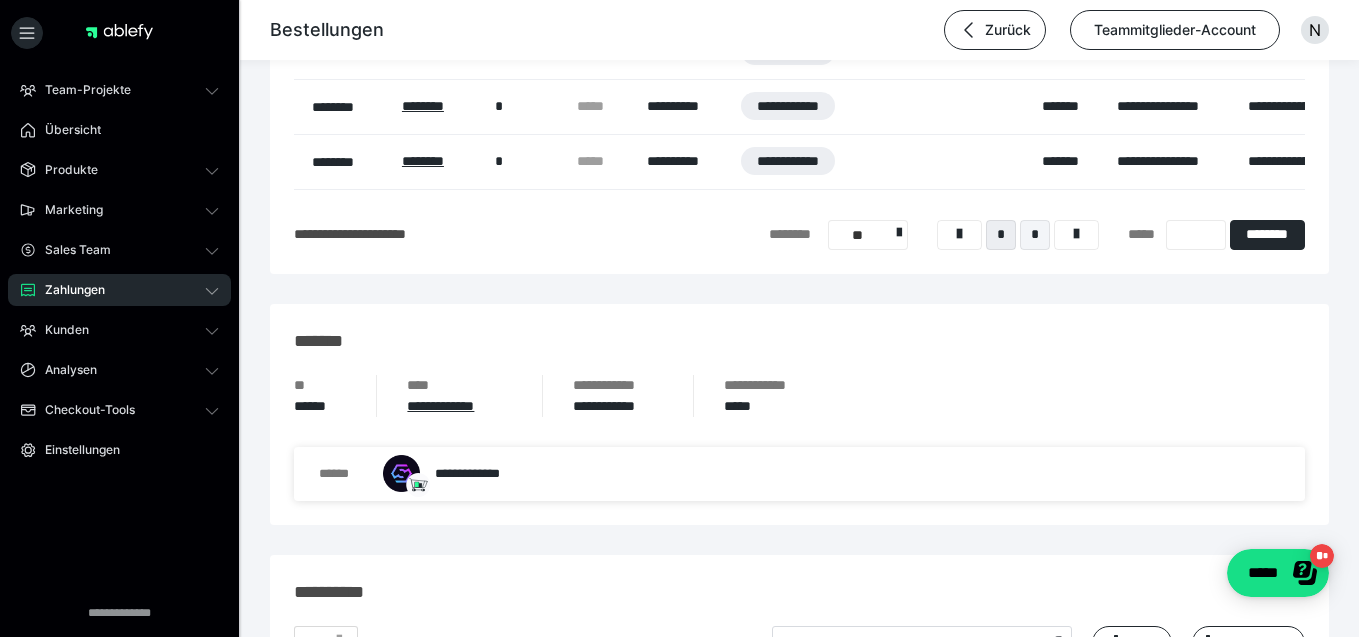click on "*" at bounding box center [1035, 235] 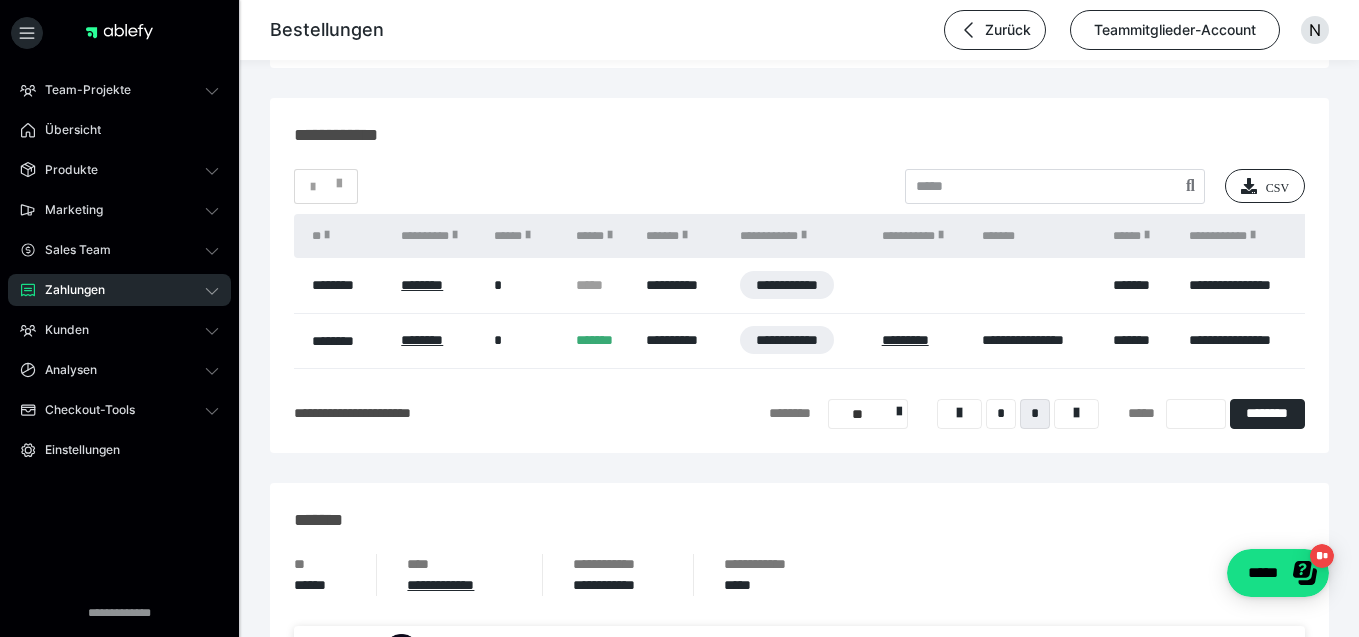 scroll, scrollTop: 1328, scrollLeft: 0, axis: vertical 